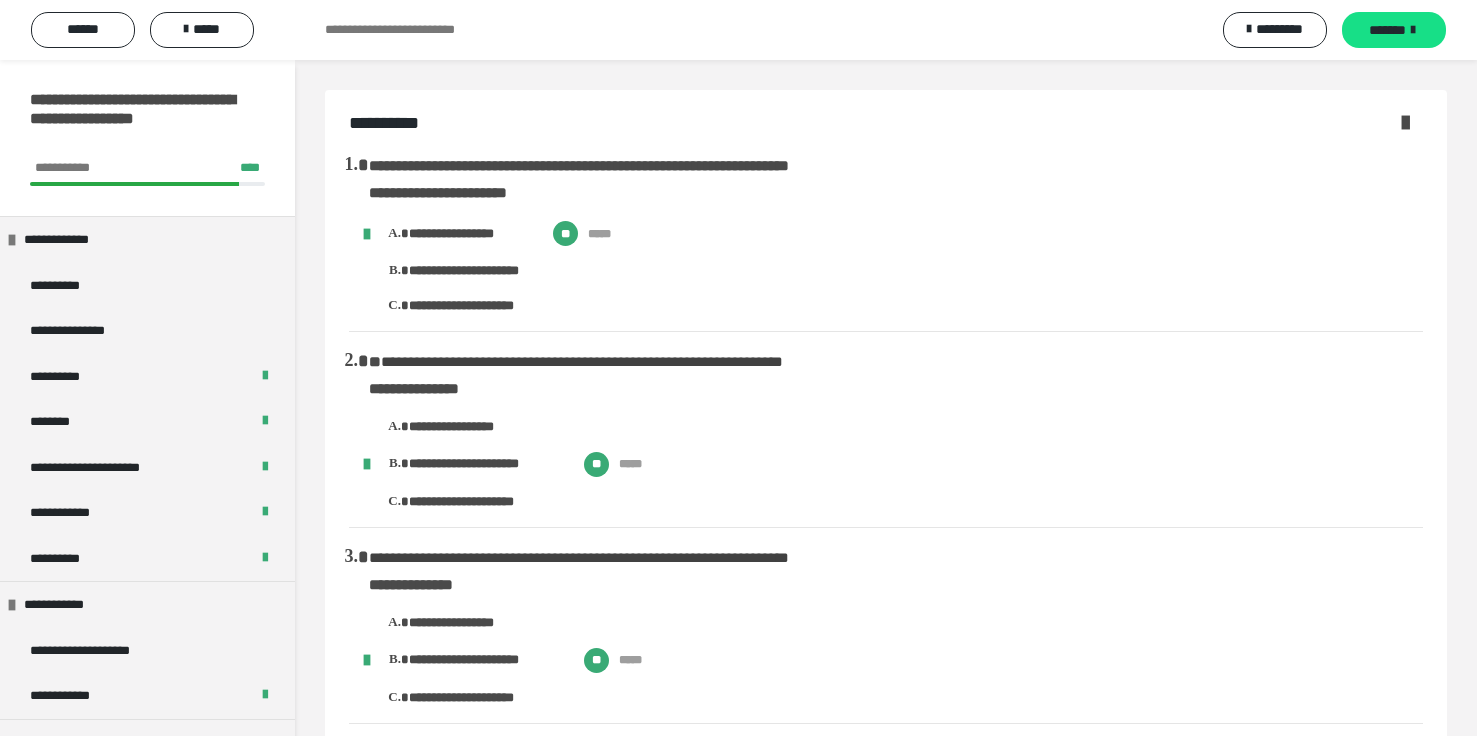 scroll, scrollTop: 1440, scrollLeft: 0, axis: vertical 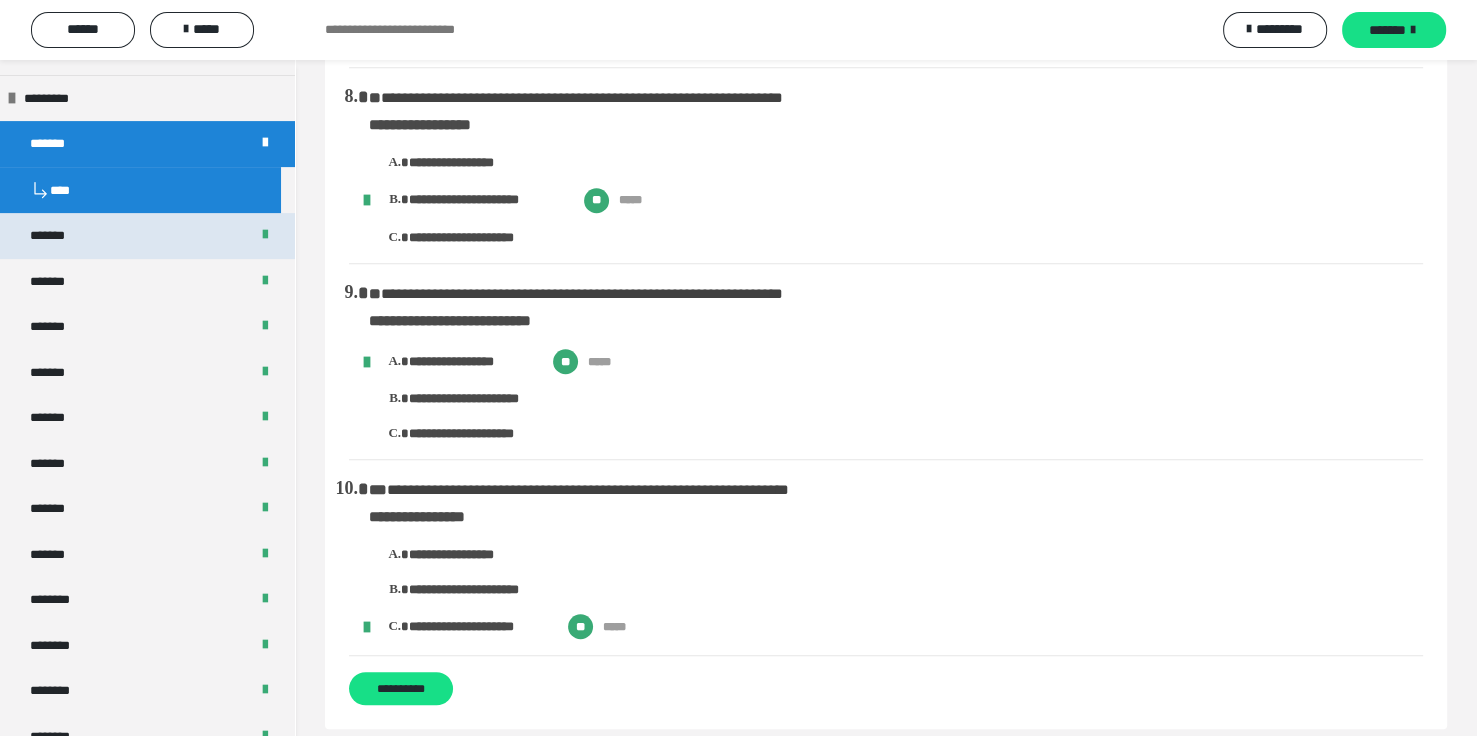 click on "*******" at bounding box center (147, 236) 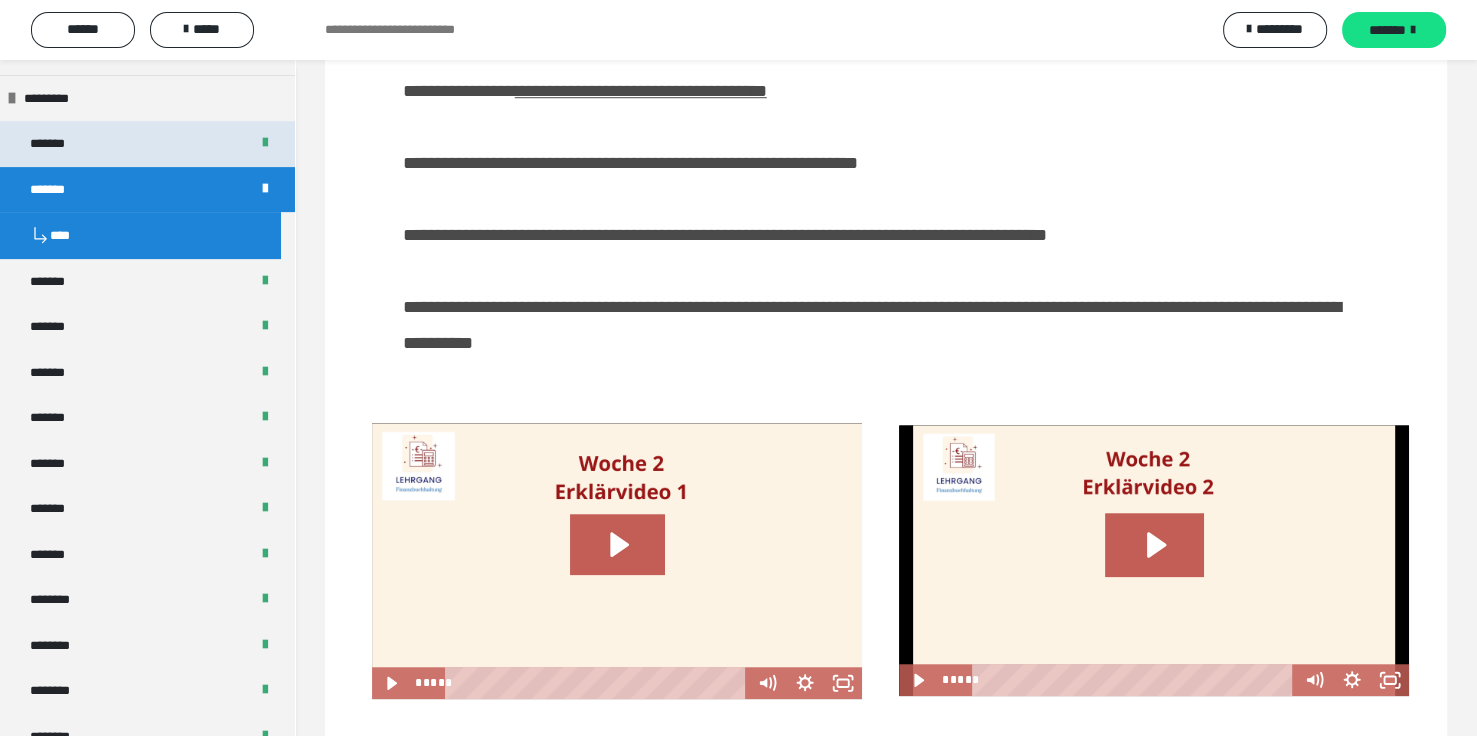 click on "*******" at bounding box center [147, 144] 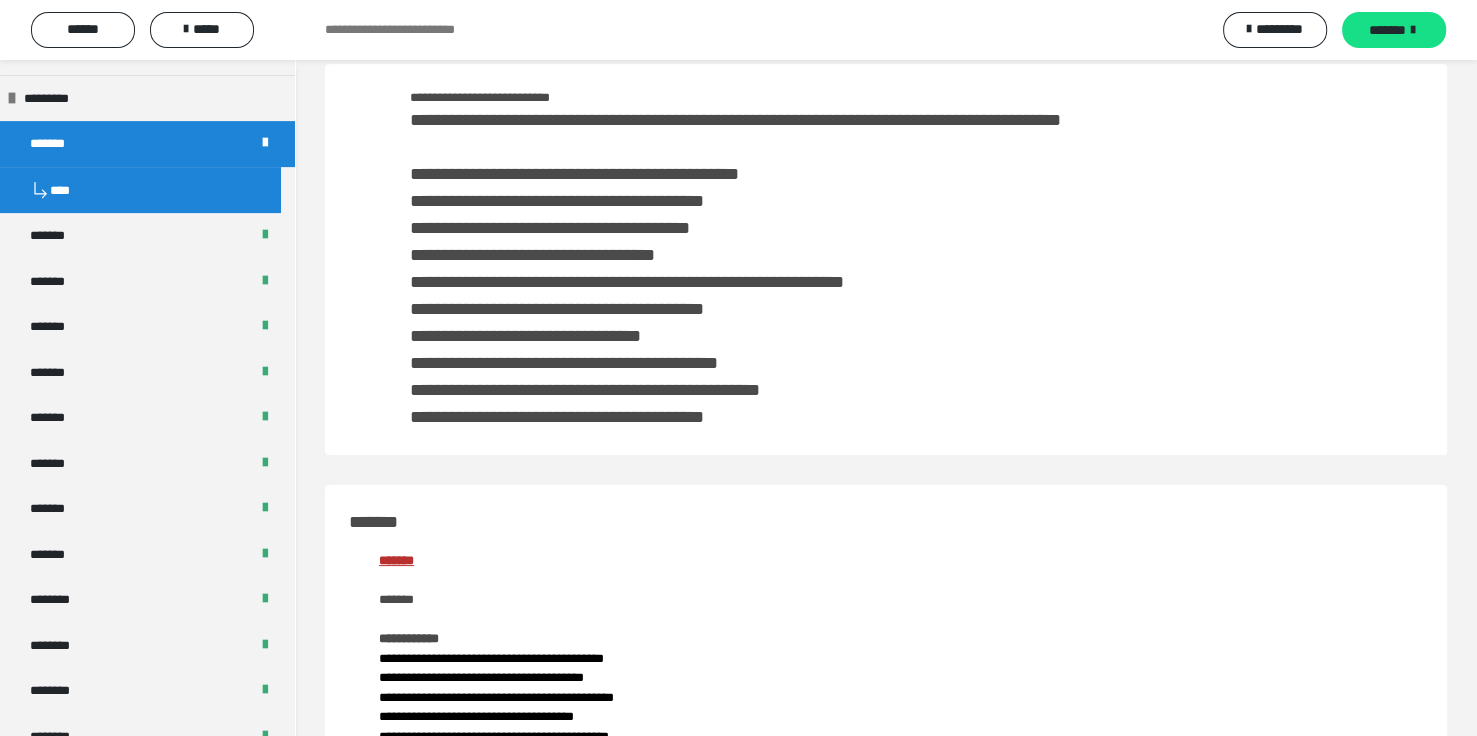 scroll, scrollTop: 0, scrollLeft: 0, axis: both 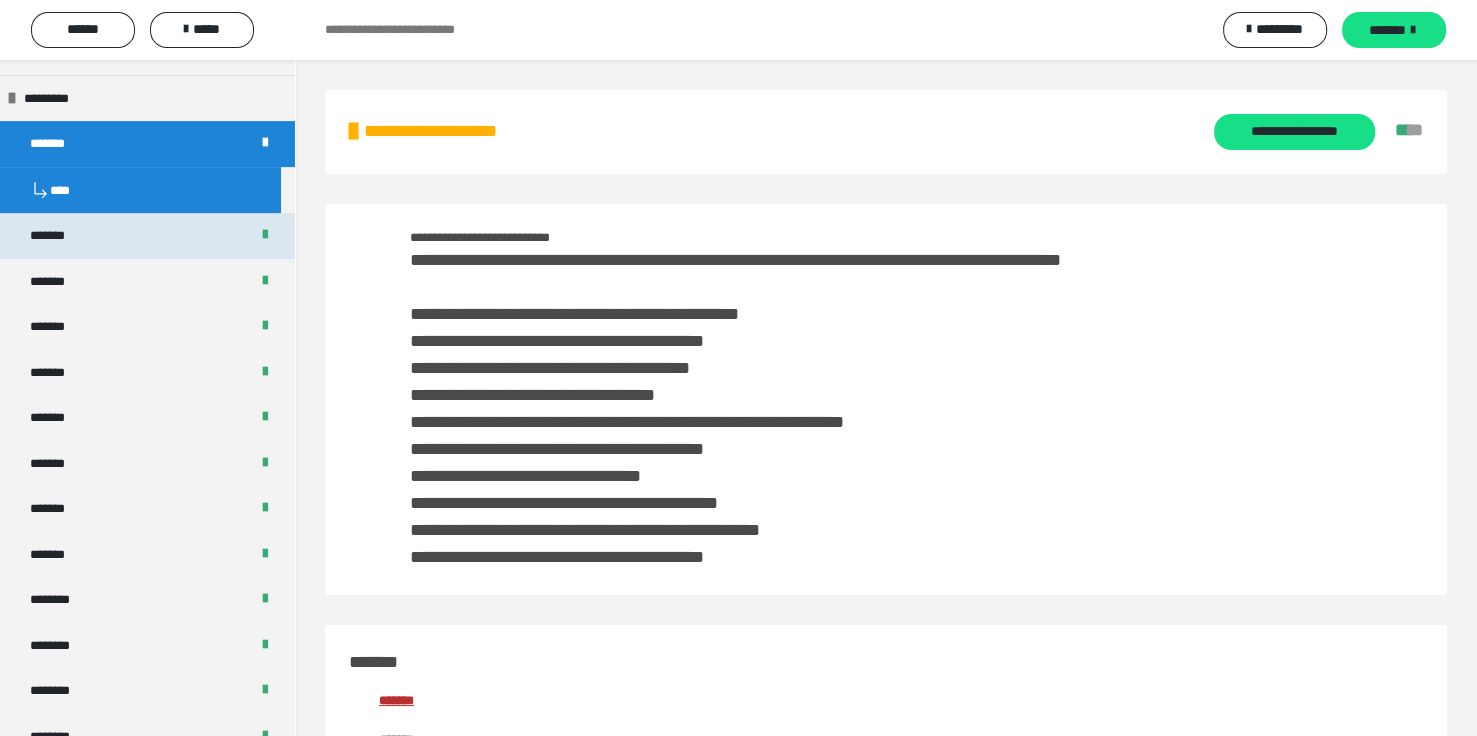 click on "*******" at bounding box center [147, 236] 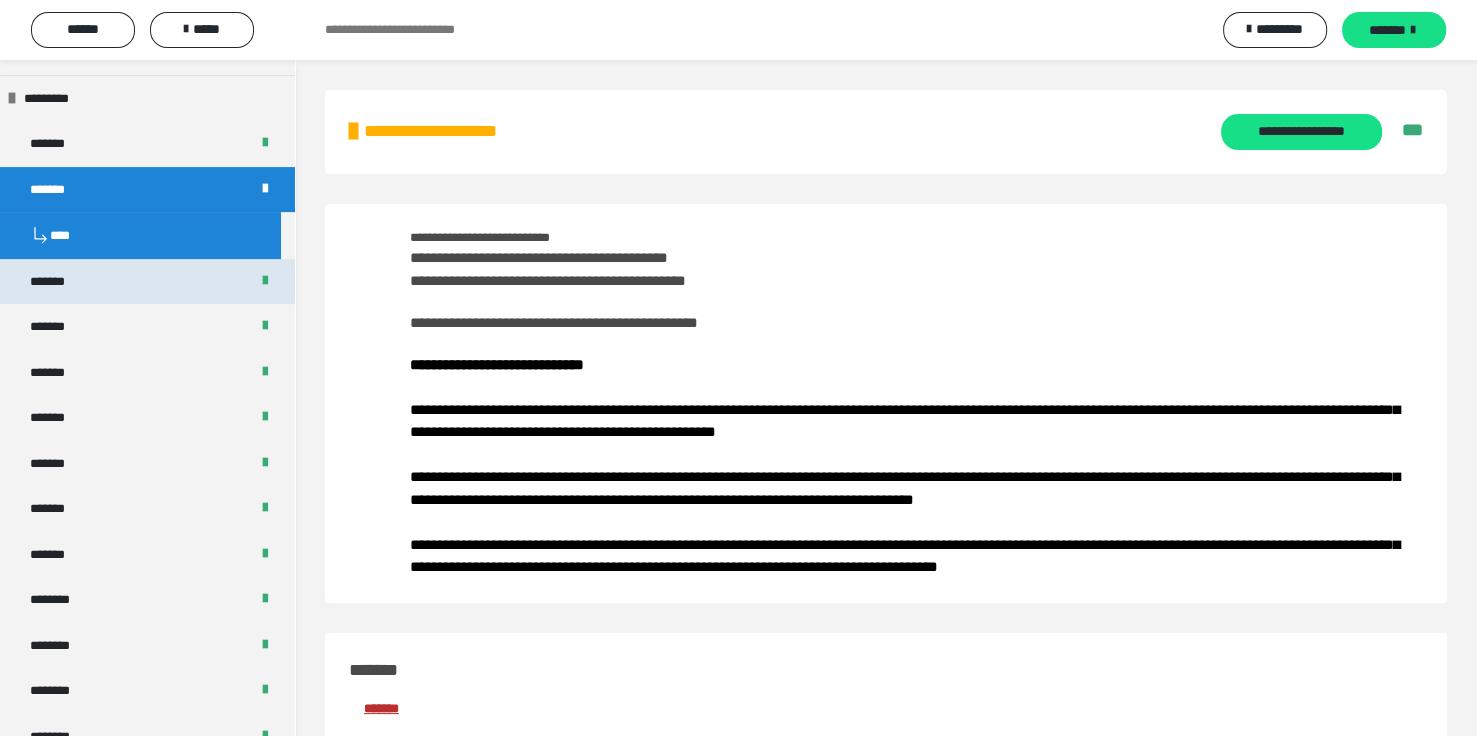 click on "*******" at bounding box center [58, 282] 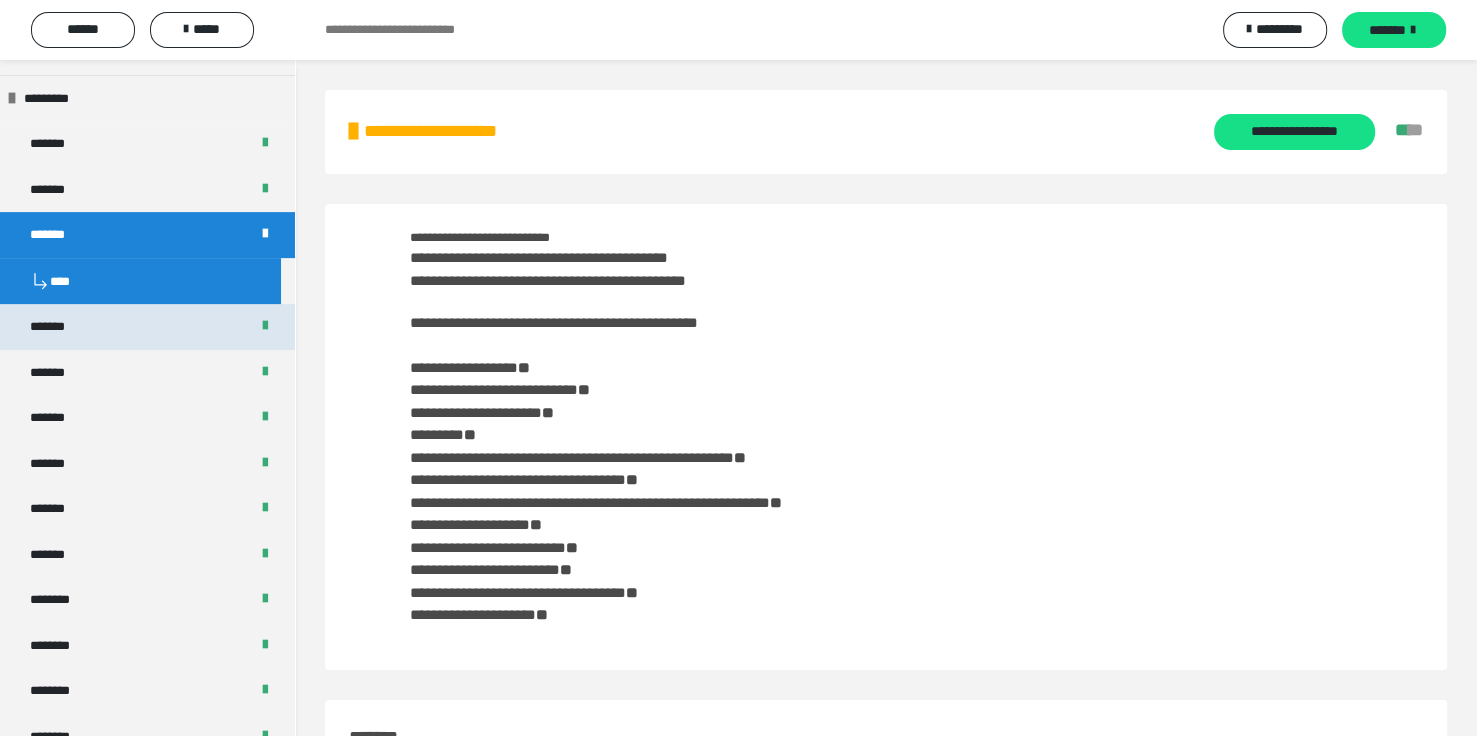 click on "*******" at bounding box center (59, 327) 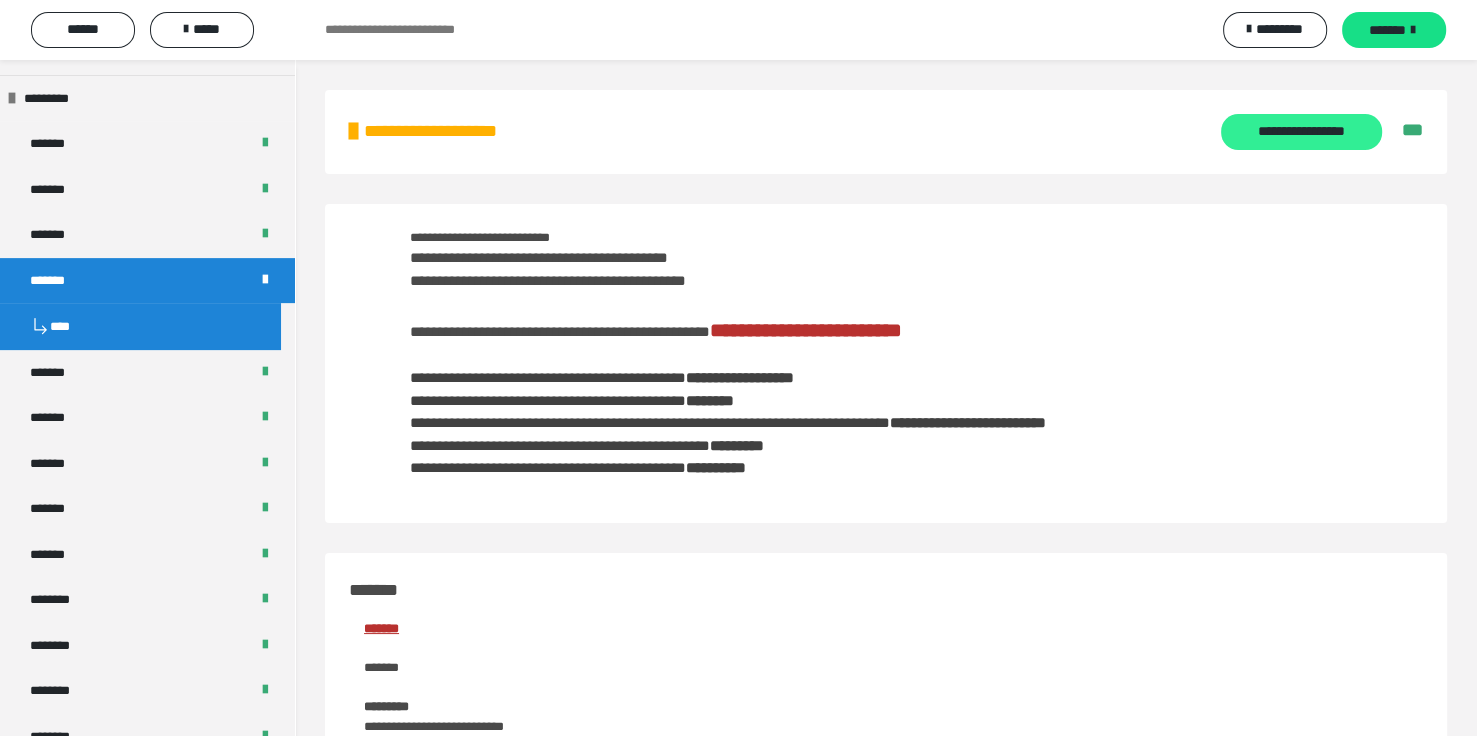 click on "**********" at bounding box center [1301, 132] 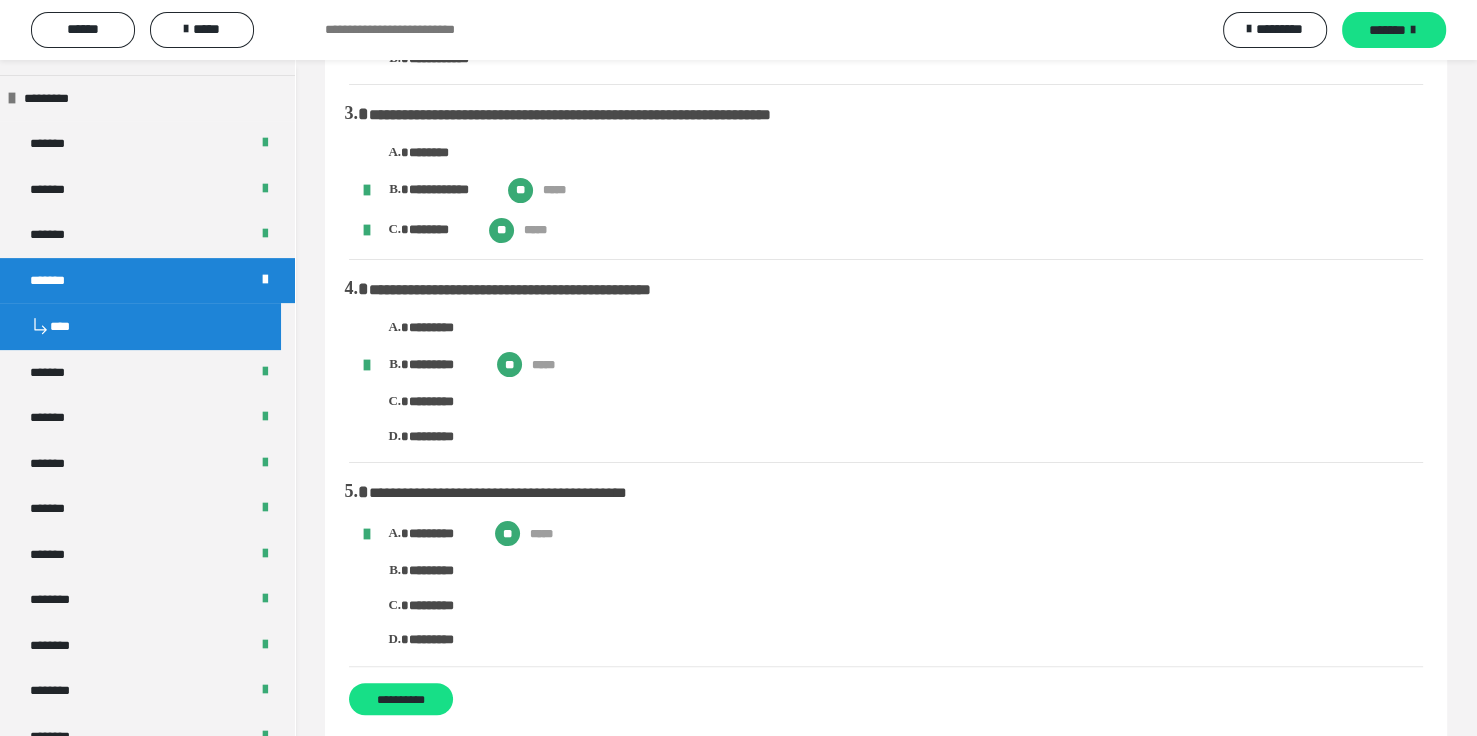 scroll, scrollTop: 360, scrollLeft: 0, axis: vertical 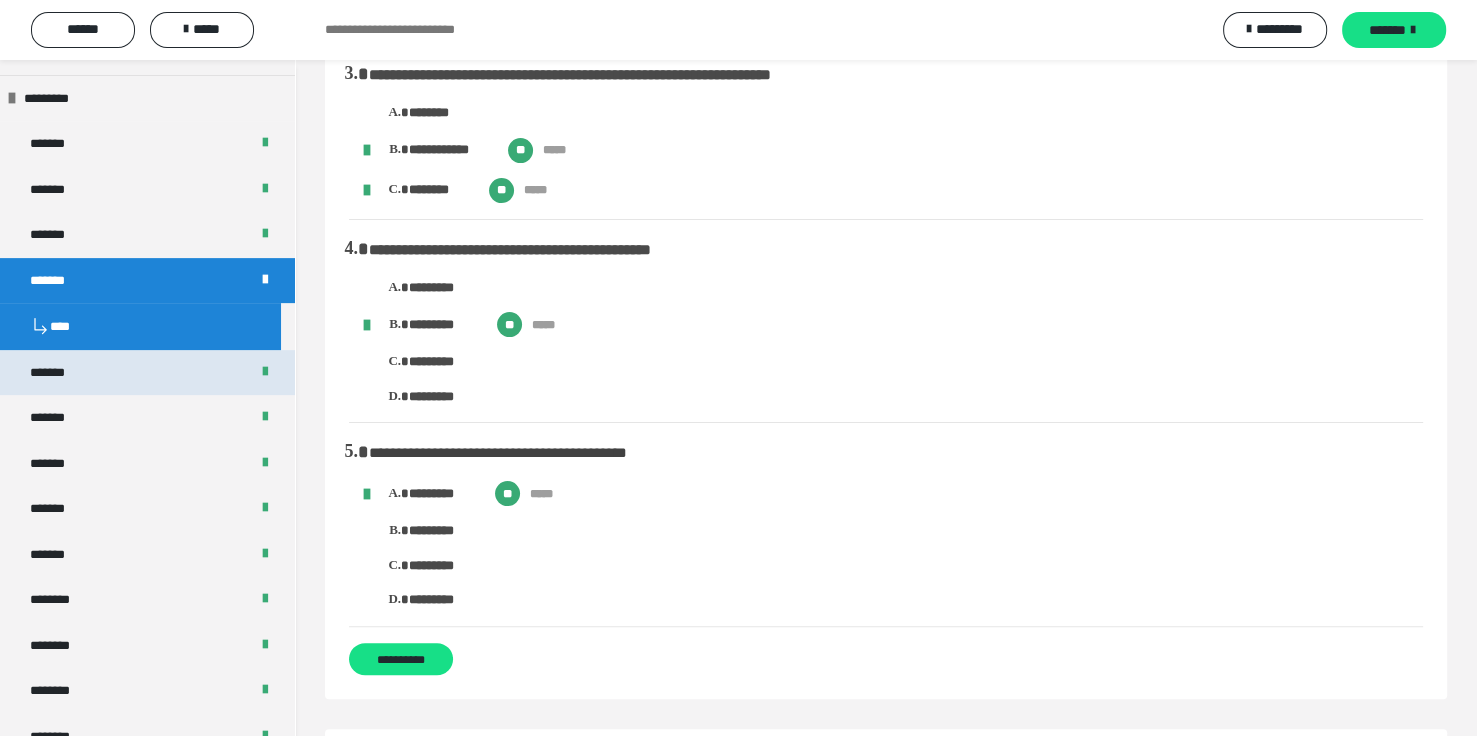 click on "*******" at bounding box center (147, 373) 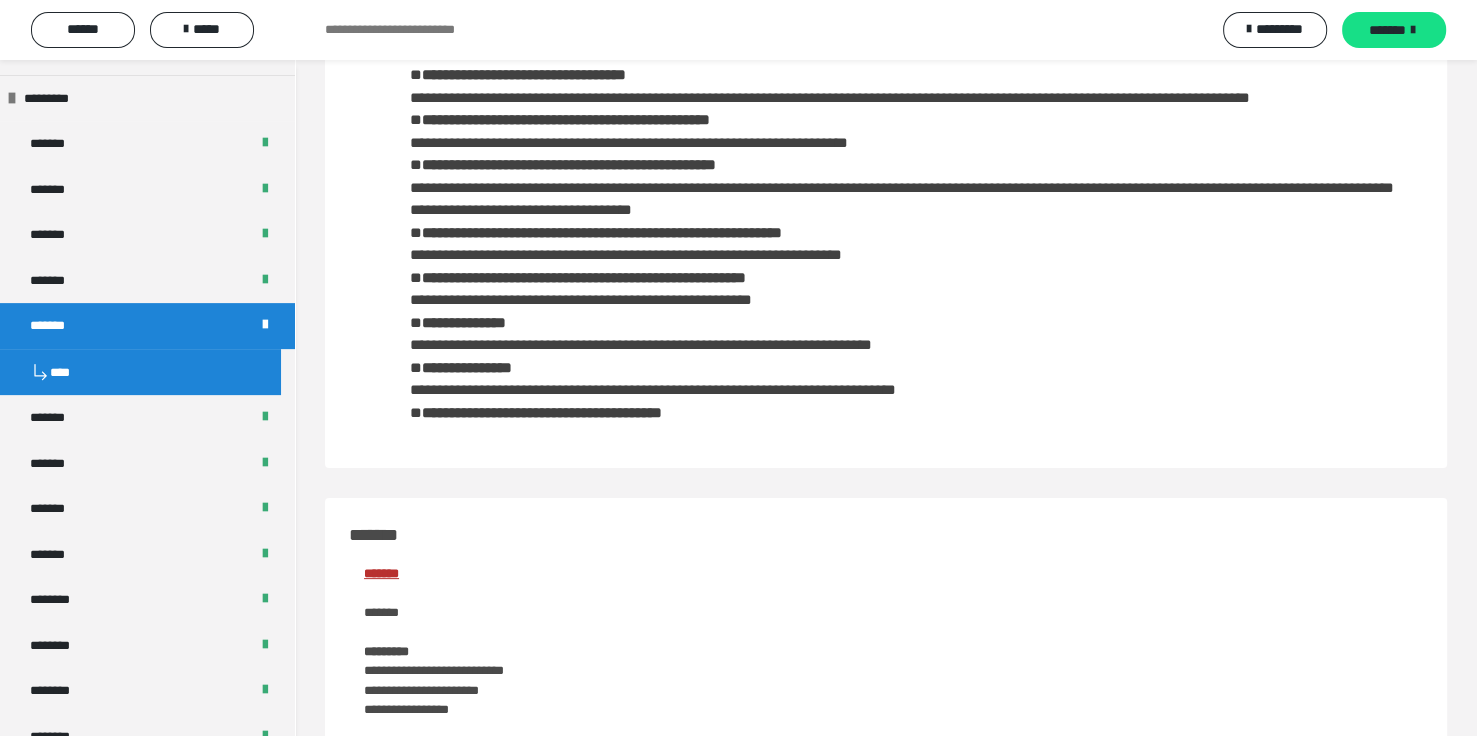 scroll, scrollTop: 0, scrollLeft: 0, axis: both 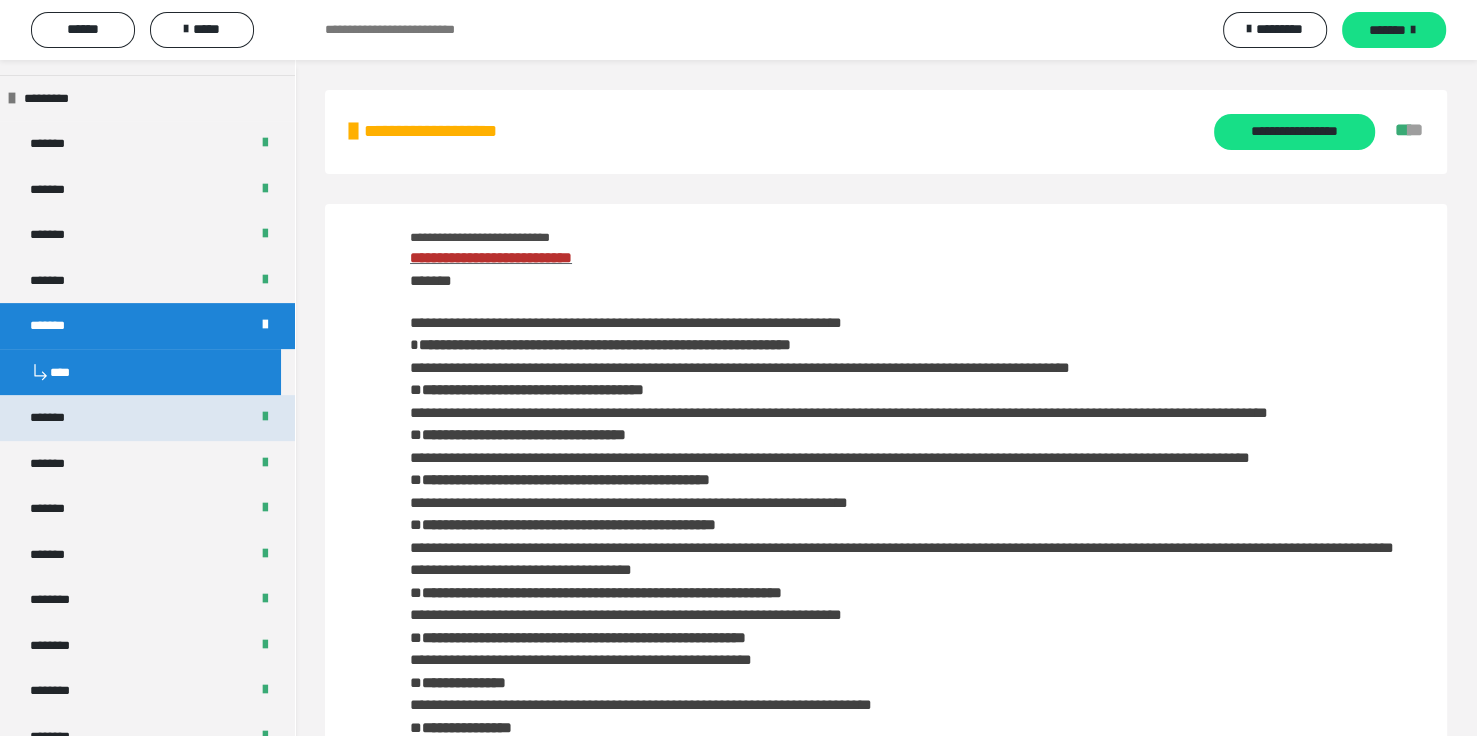 click on "*******" at bounding box center (147, 418) 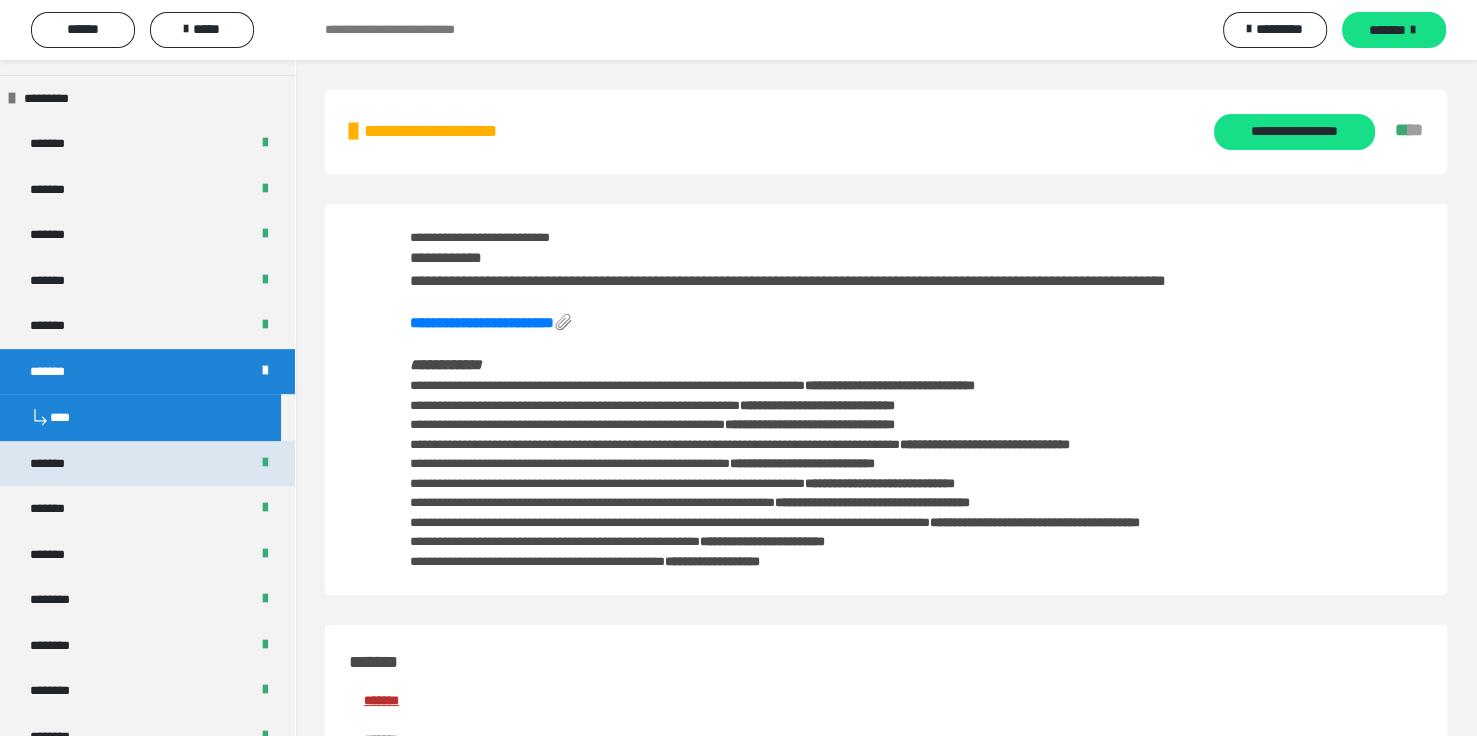 click on "*******" at bounding box center [147, 464] 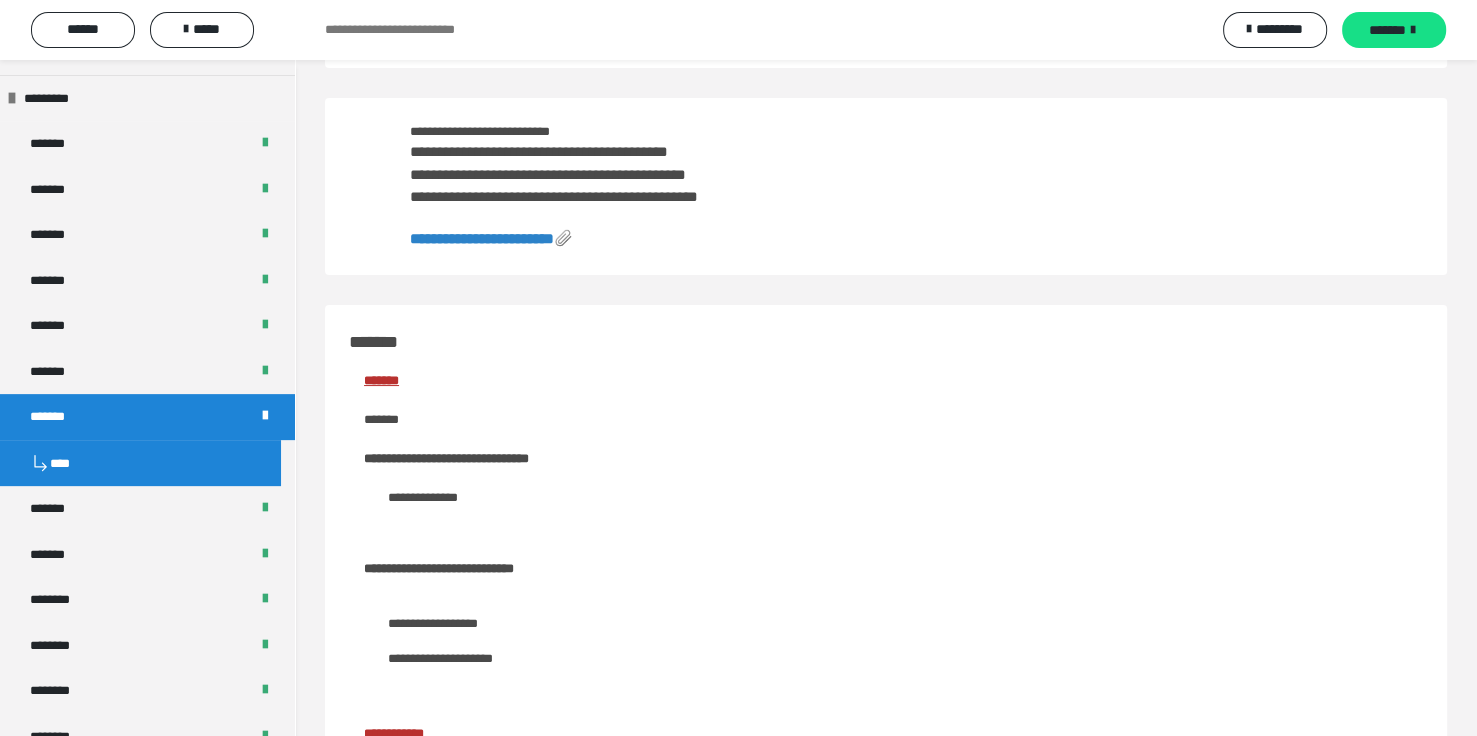 scroll, scrollTop: 0, scrollLeft: 0, axis: both 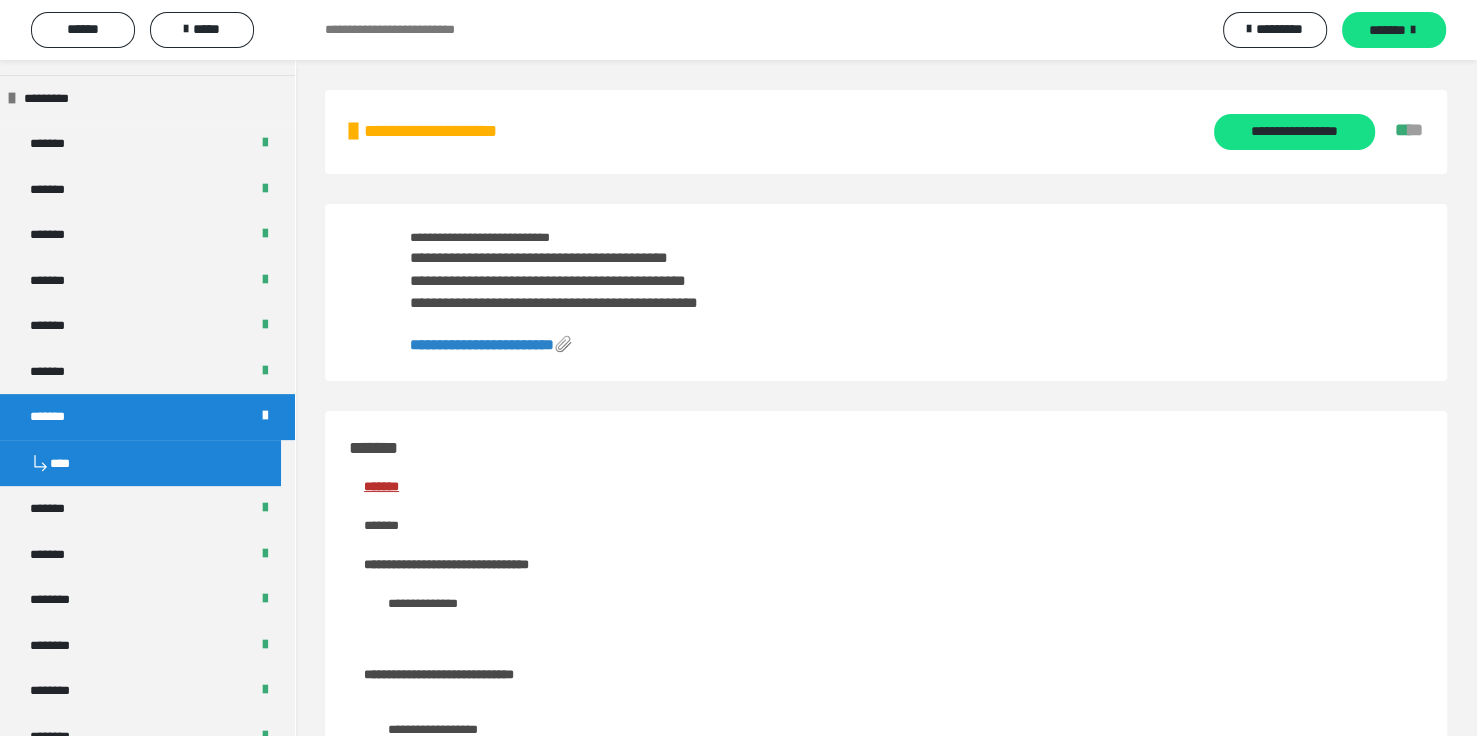 click on "**********" at bounding box center (491, 344) 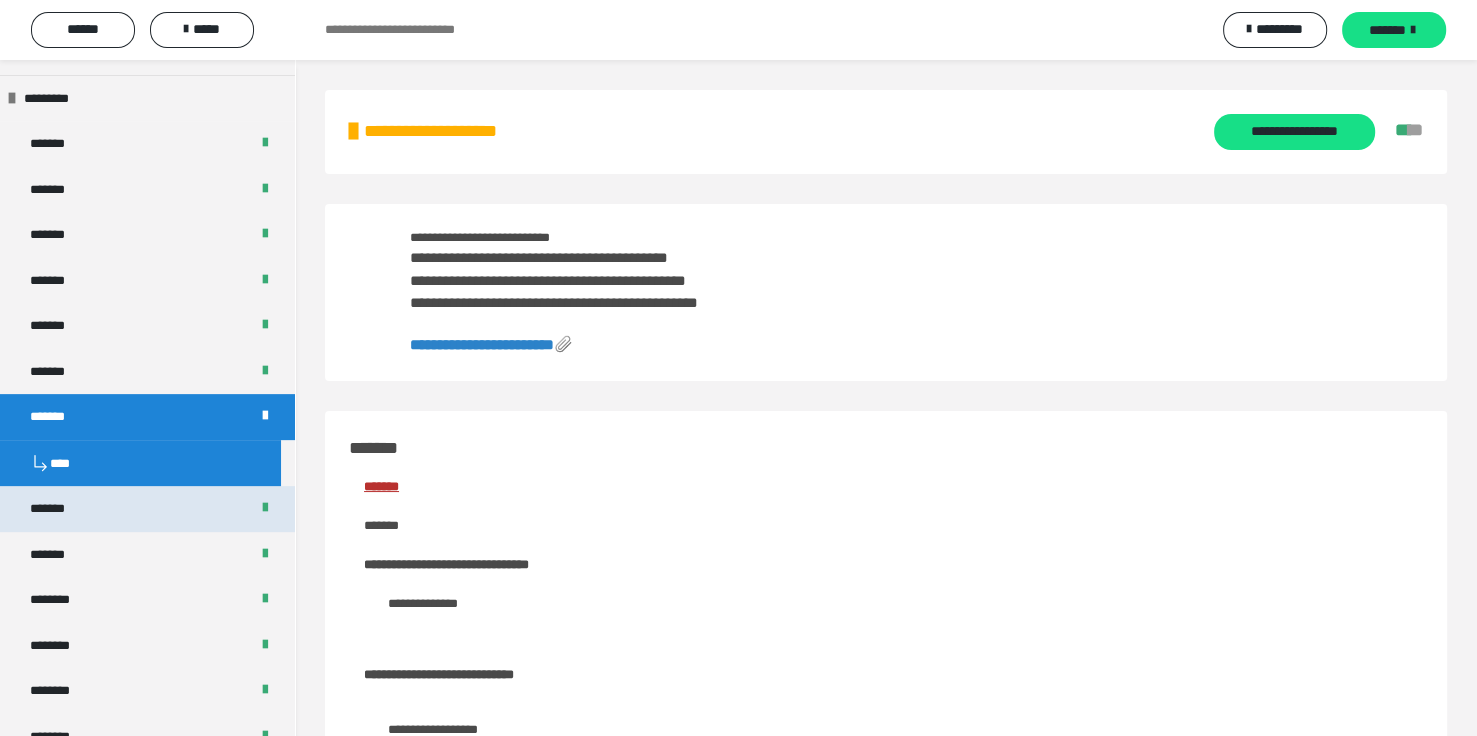 click on "*******" at bounding box center (147, 509) 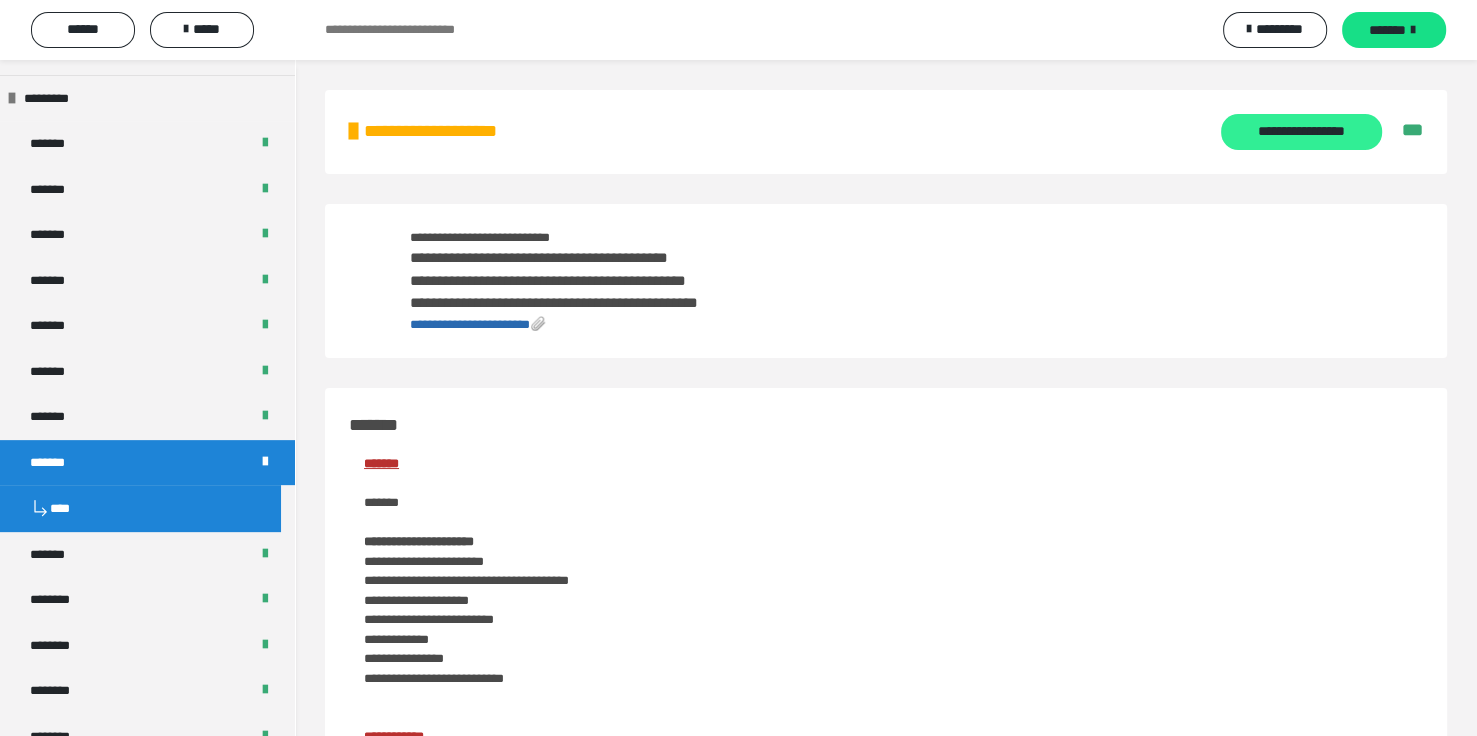 click on "**********" at bounding box center (1301, 132) 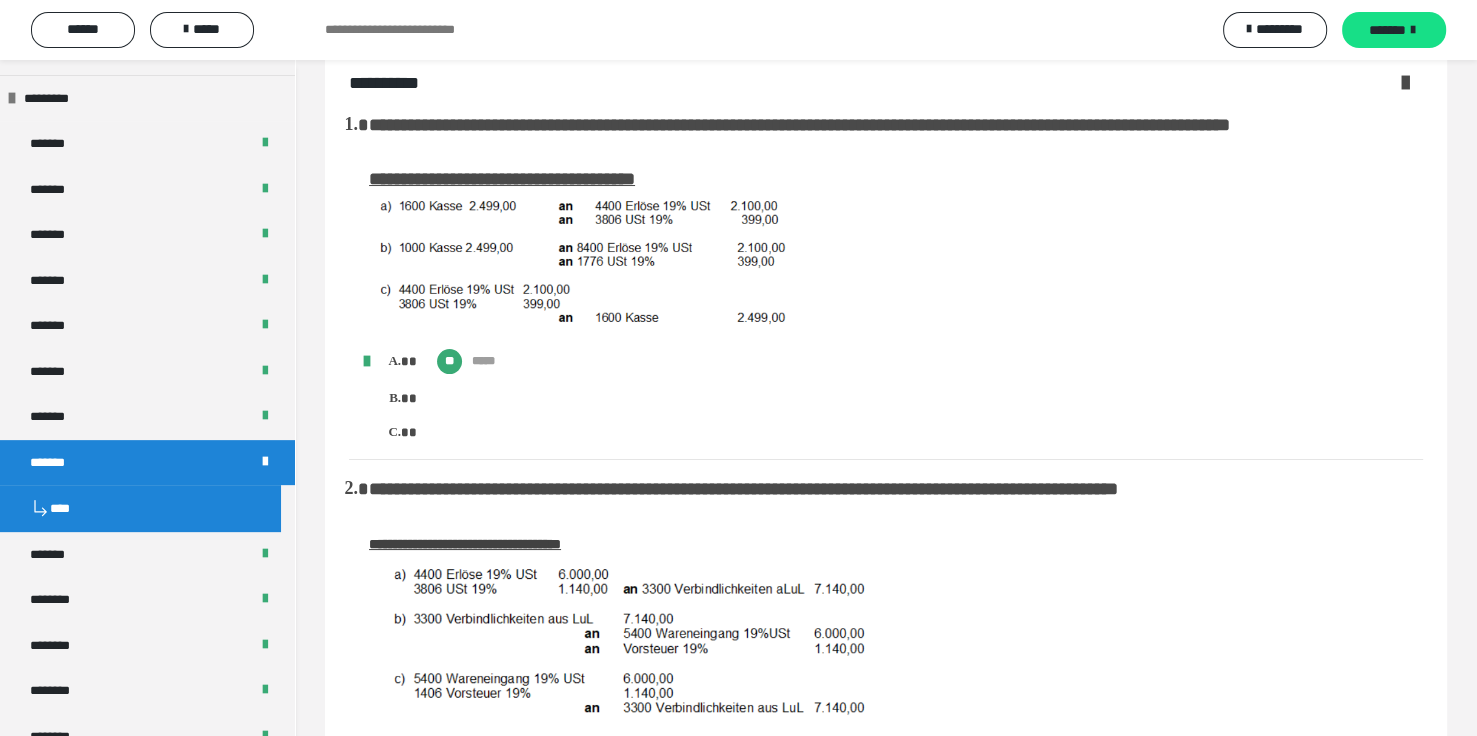 scroll, scrollTop: 80, scrollLeft: 0, axis: vertical 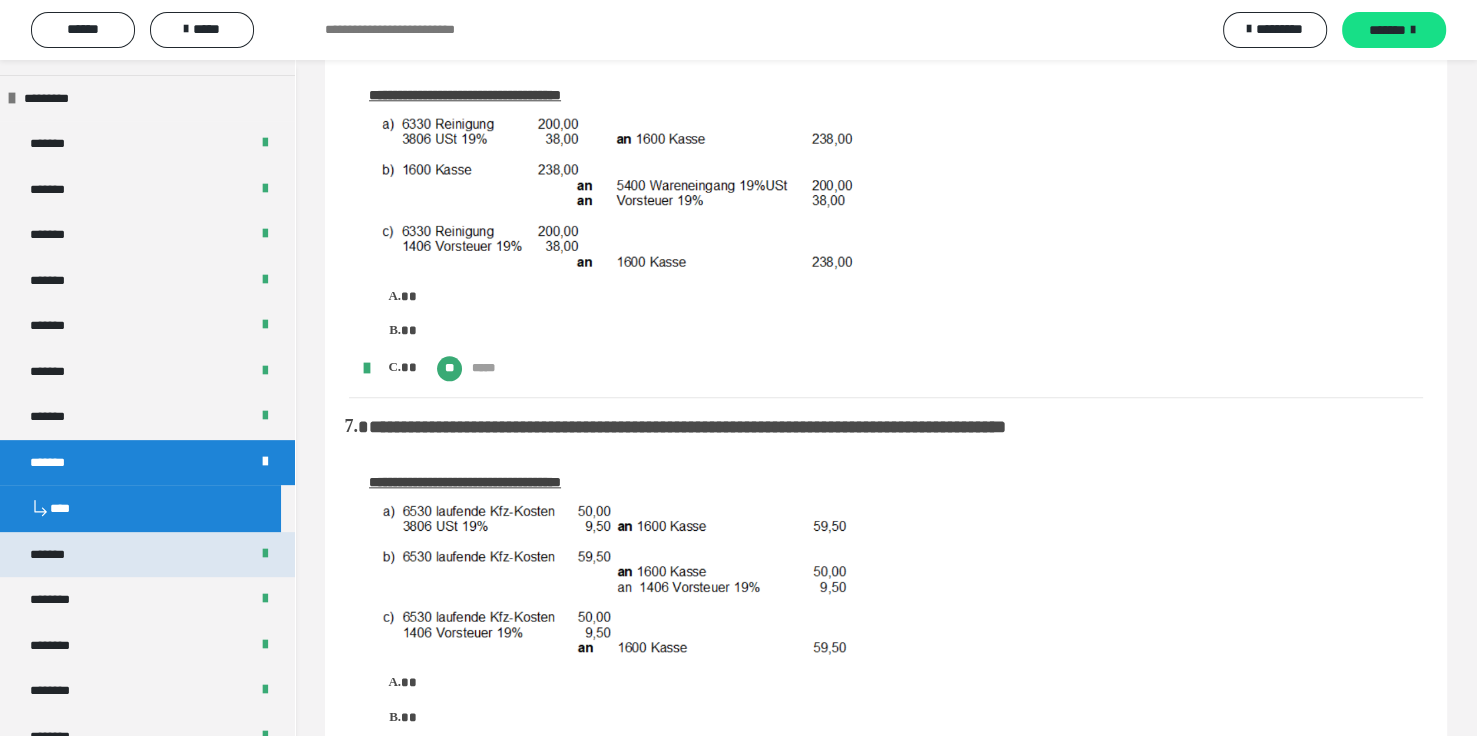 click on "*******" at bounding box center (147, 555) 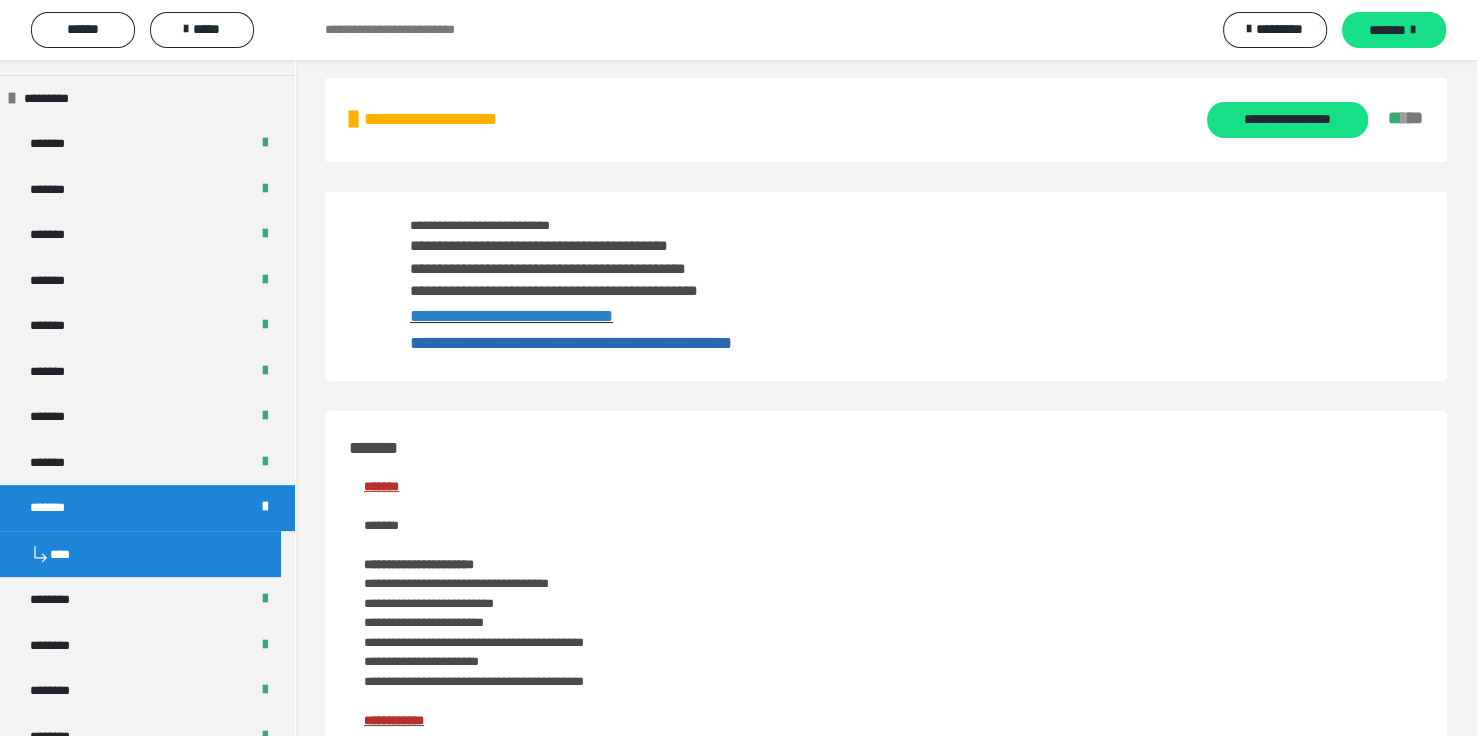 scroll, scrollTop: 0, scrollLeft: 0, axis: both 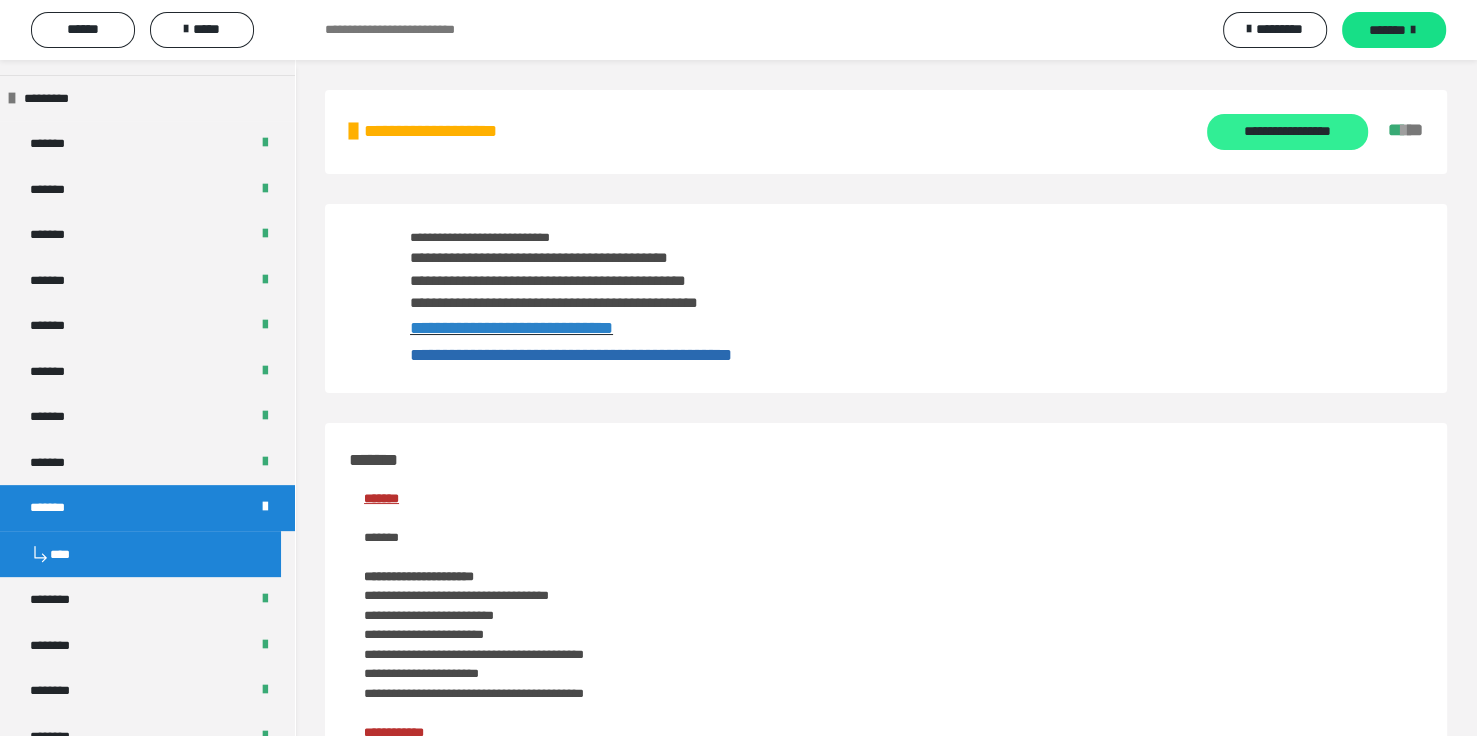 click on "**********" at bounding box center [1287, 132] 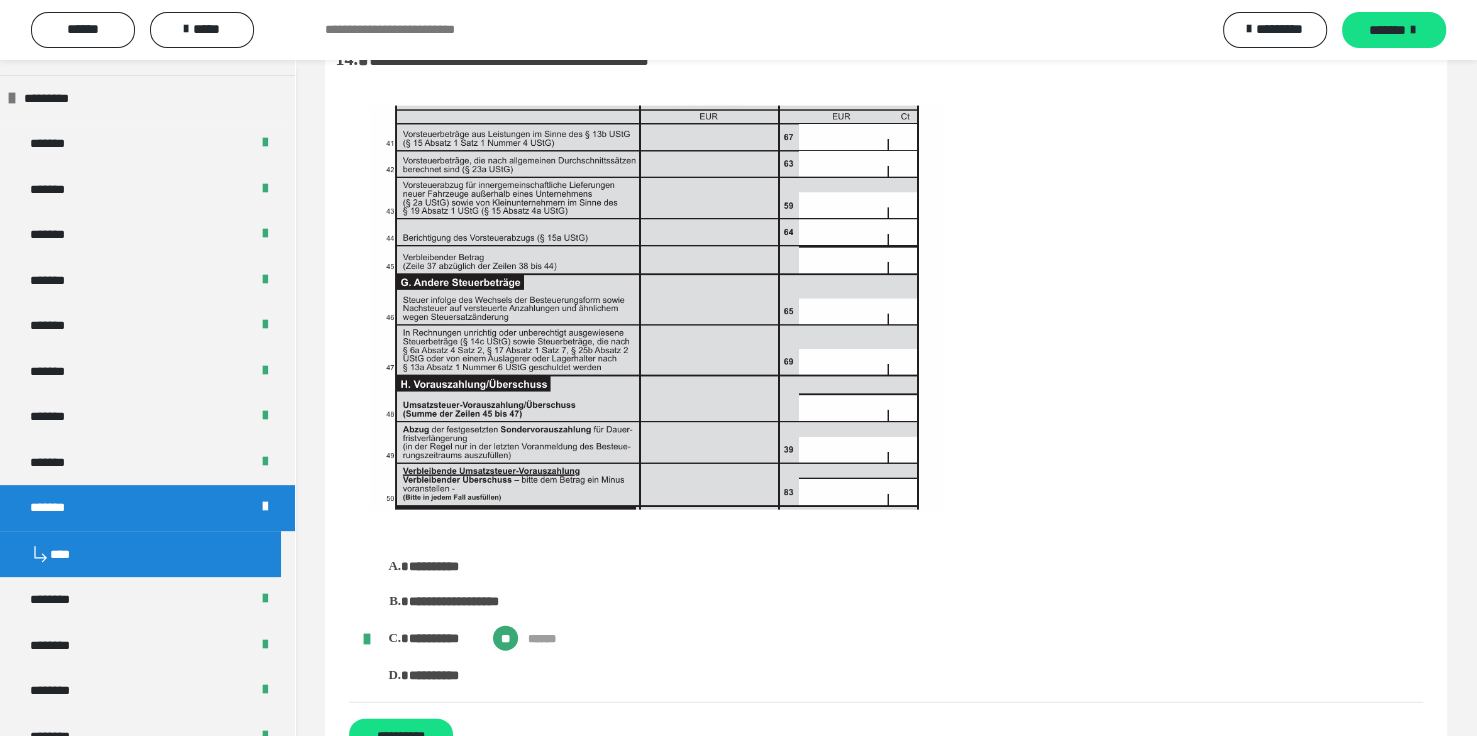 scroll, scrollTop: 4330, scrollLeft: 0, axis: vertical 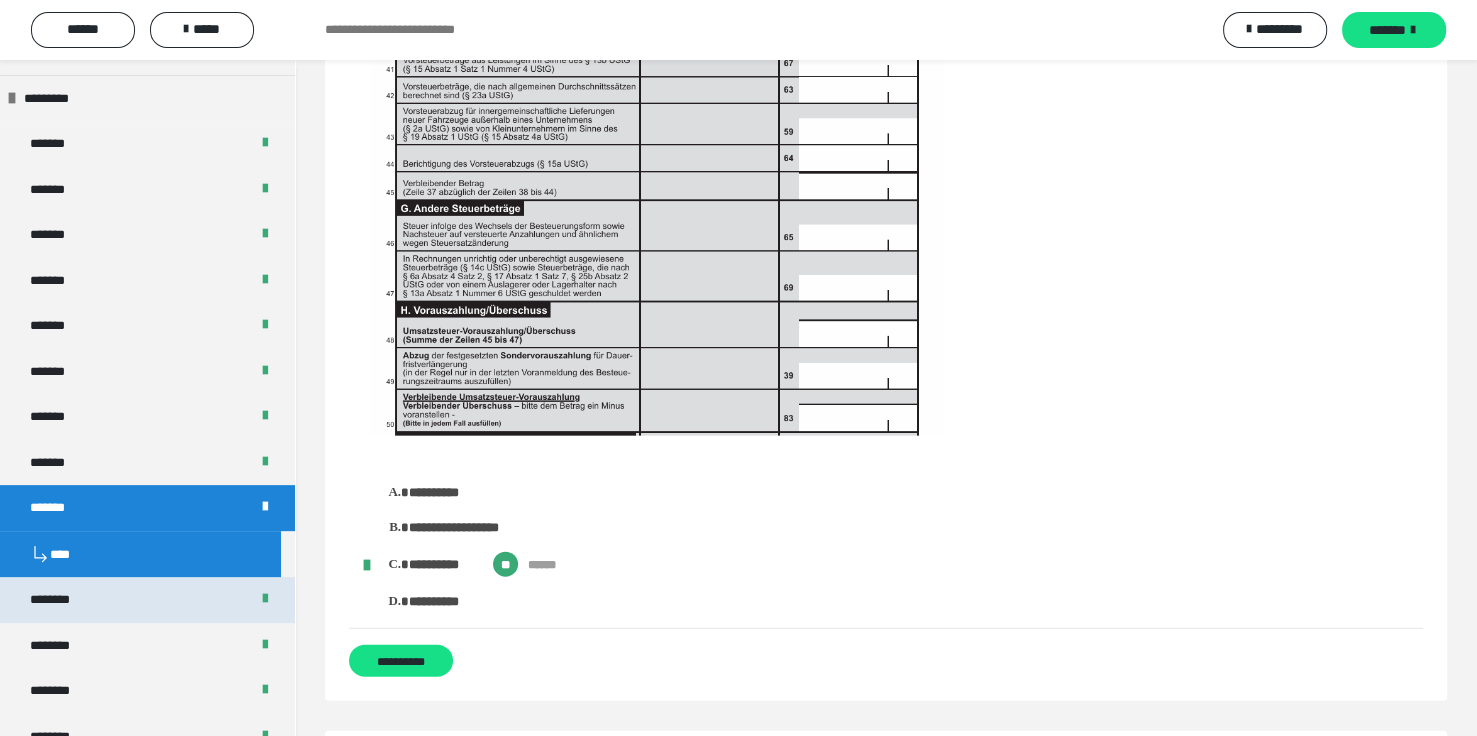click on "********" at bounding box center (147, 600) 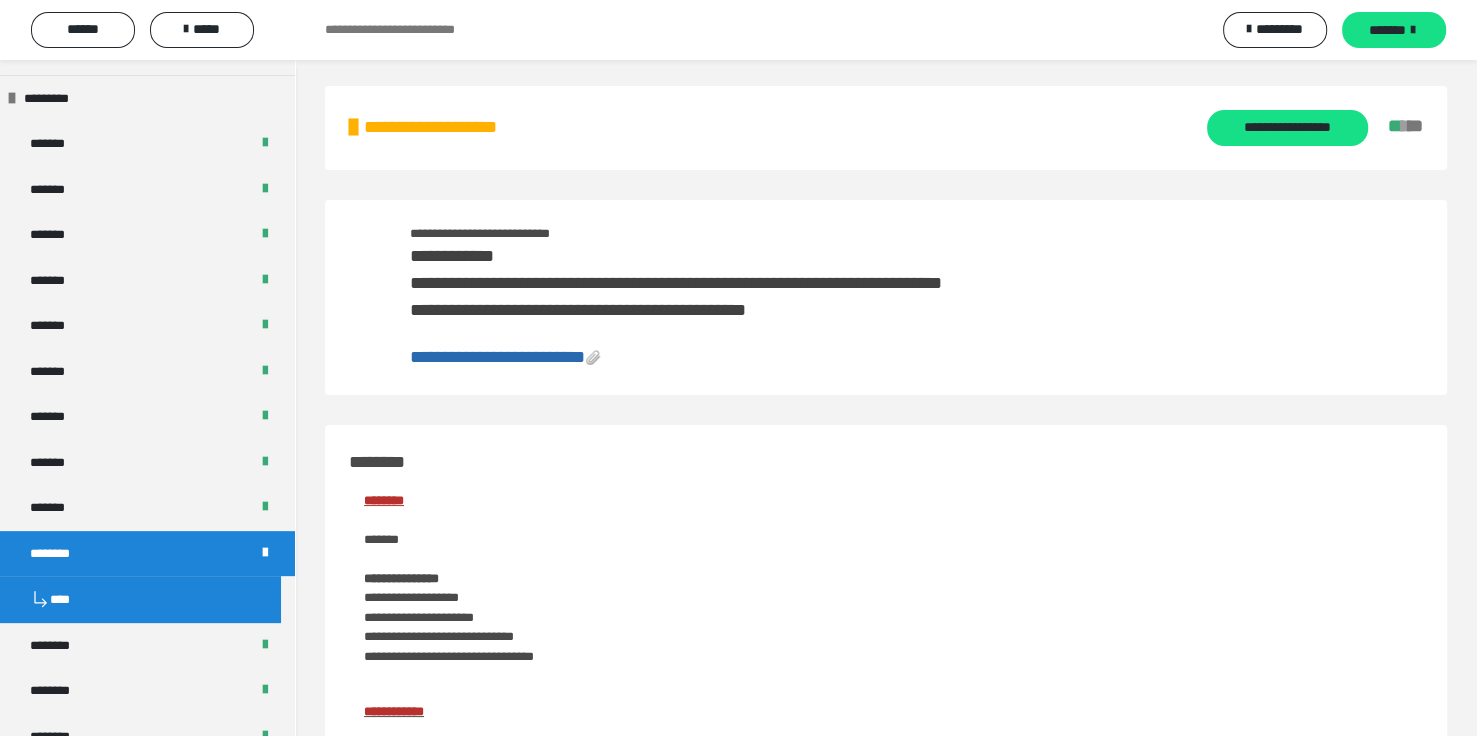 scroll, scrollTop: 0, scrollLeft: 0, axis: both 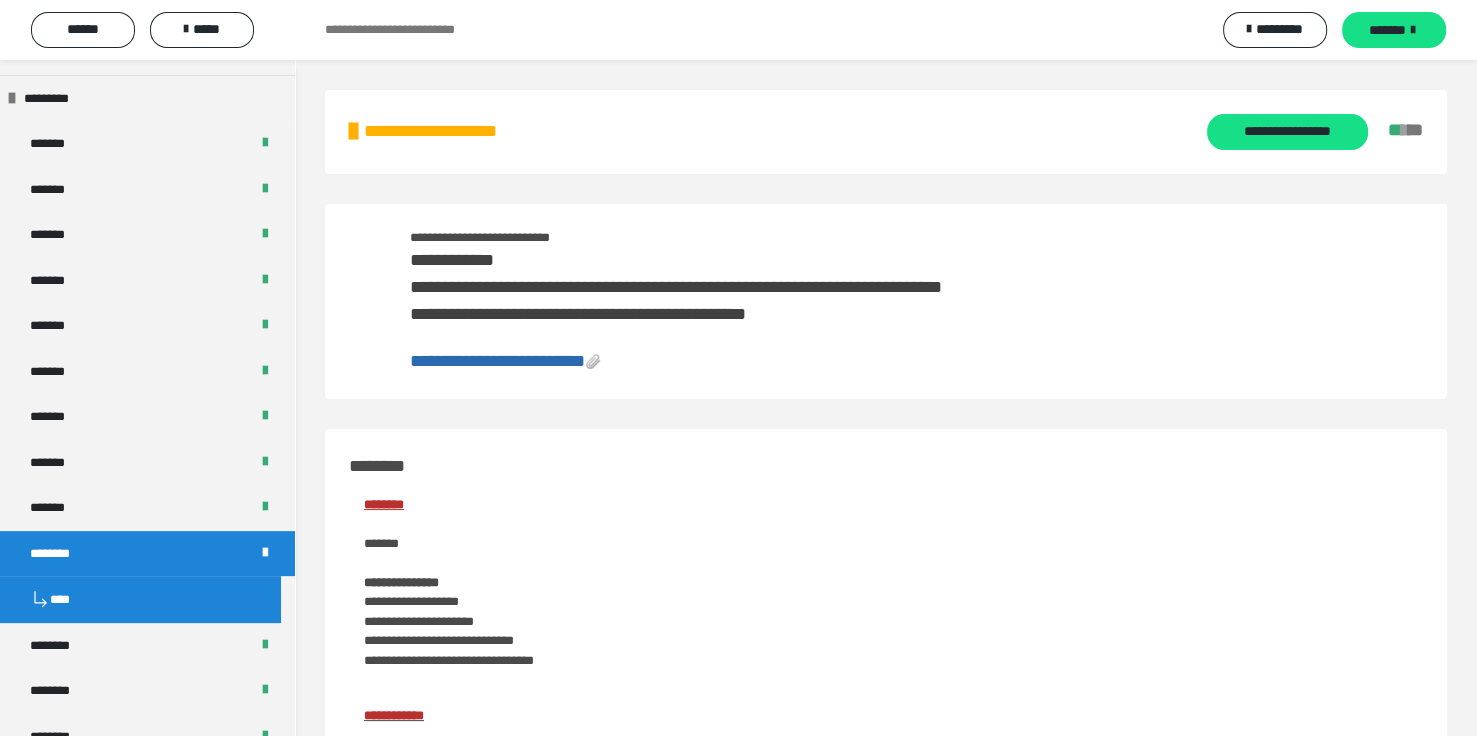click on "**********" at bounding box center (497, 361) 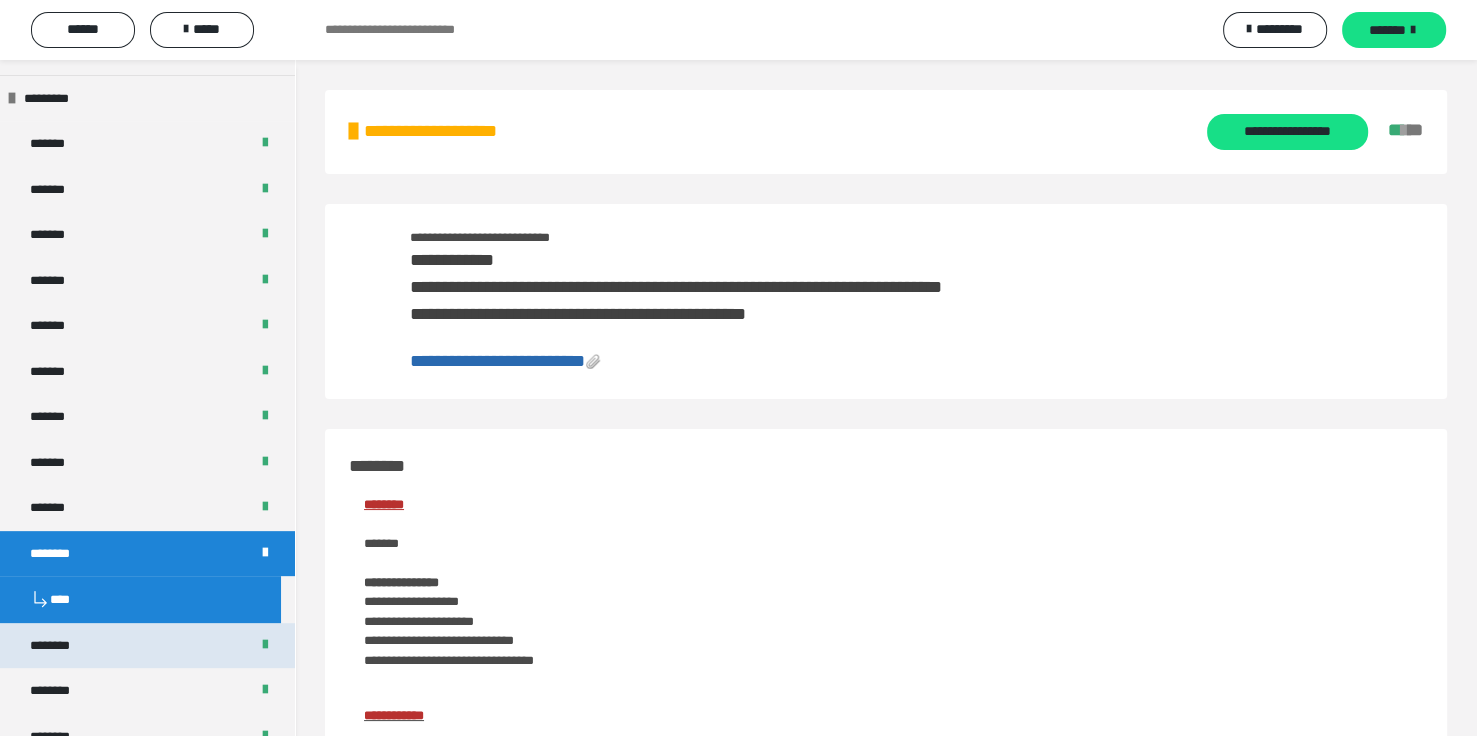 click on "********" at bounding box center [59, 646] 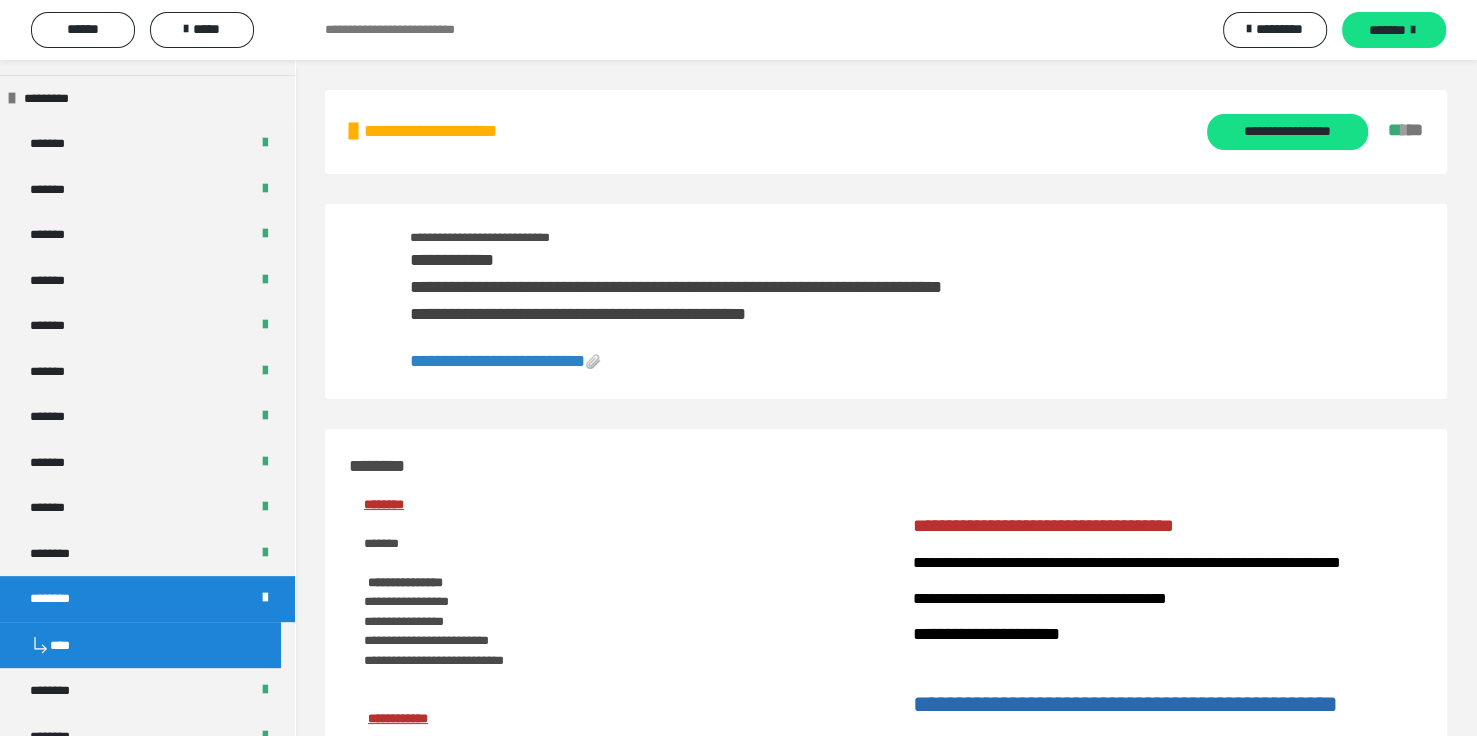 click on "**********" at bounding box center [497, 361] 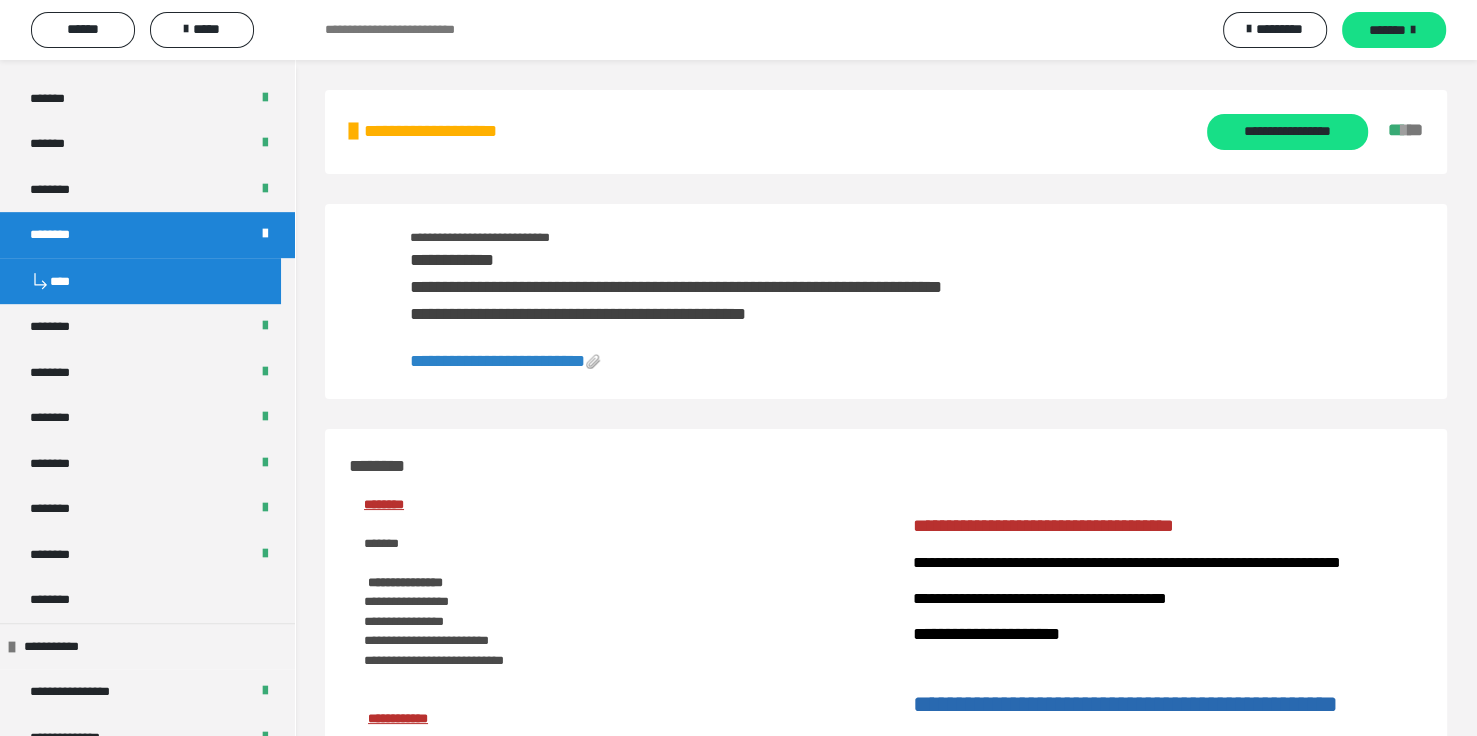 scroll, scrollTop: 968, scrollLeft: 0, axis: vertical 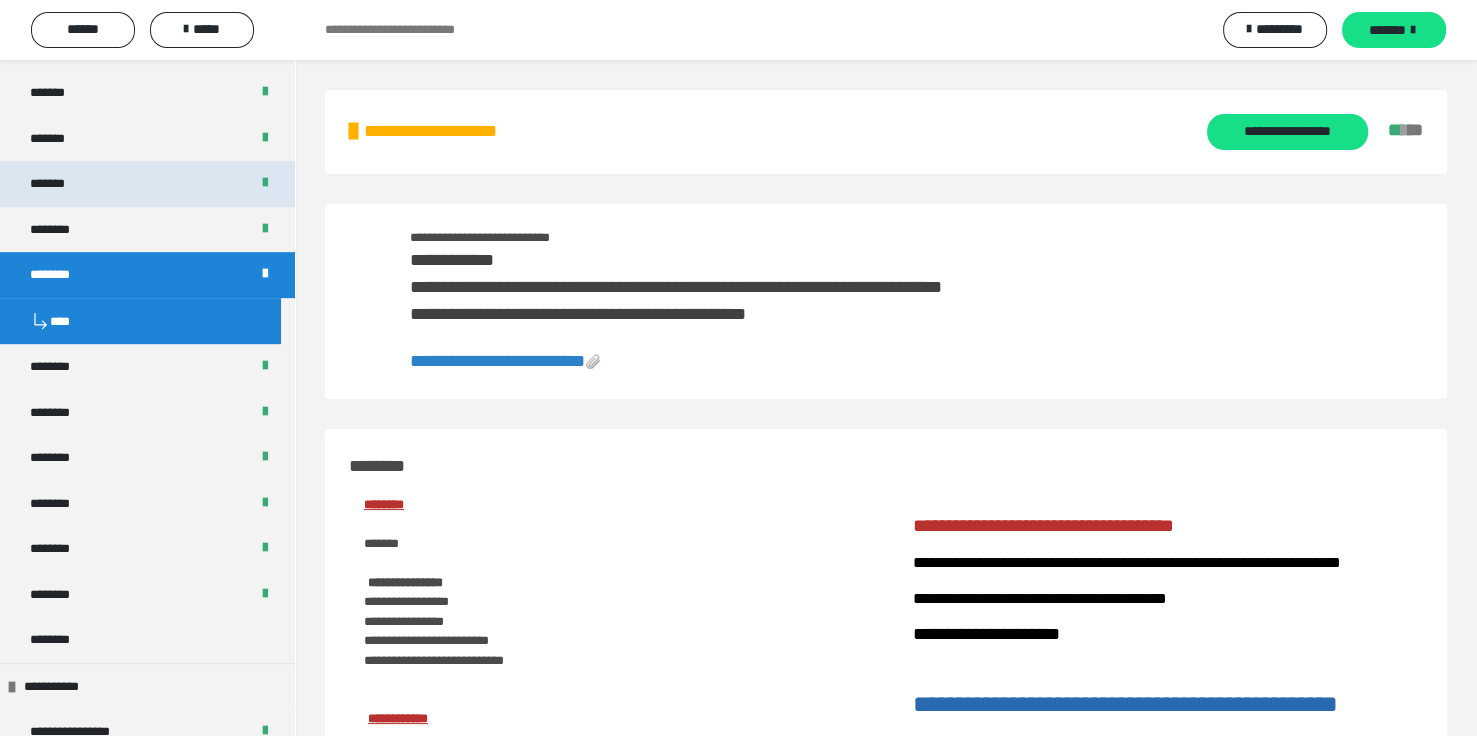 click on "*******" at bounding box center (58, 184) 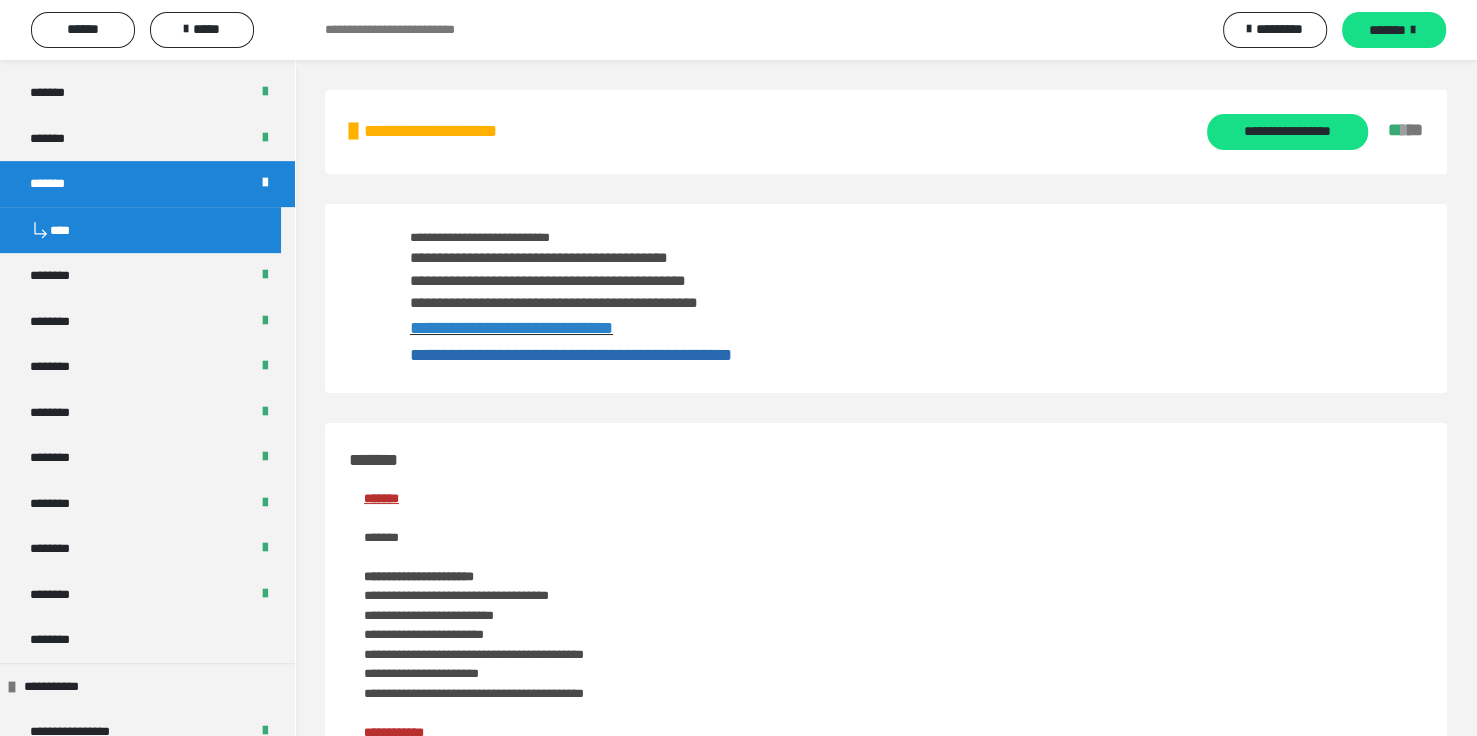 click on "**********" at bounding box center (511, 328) 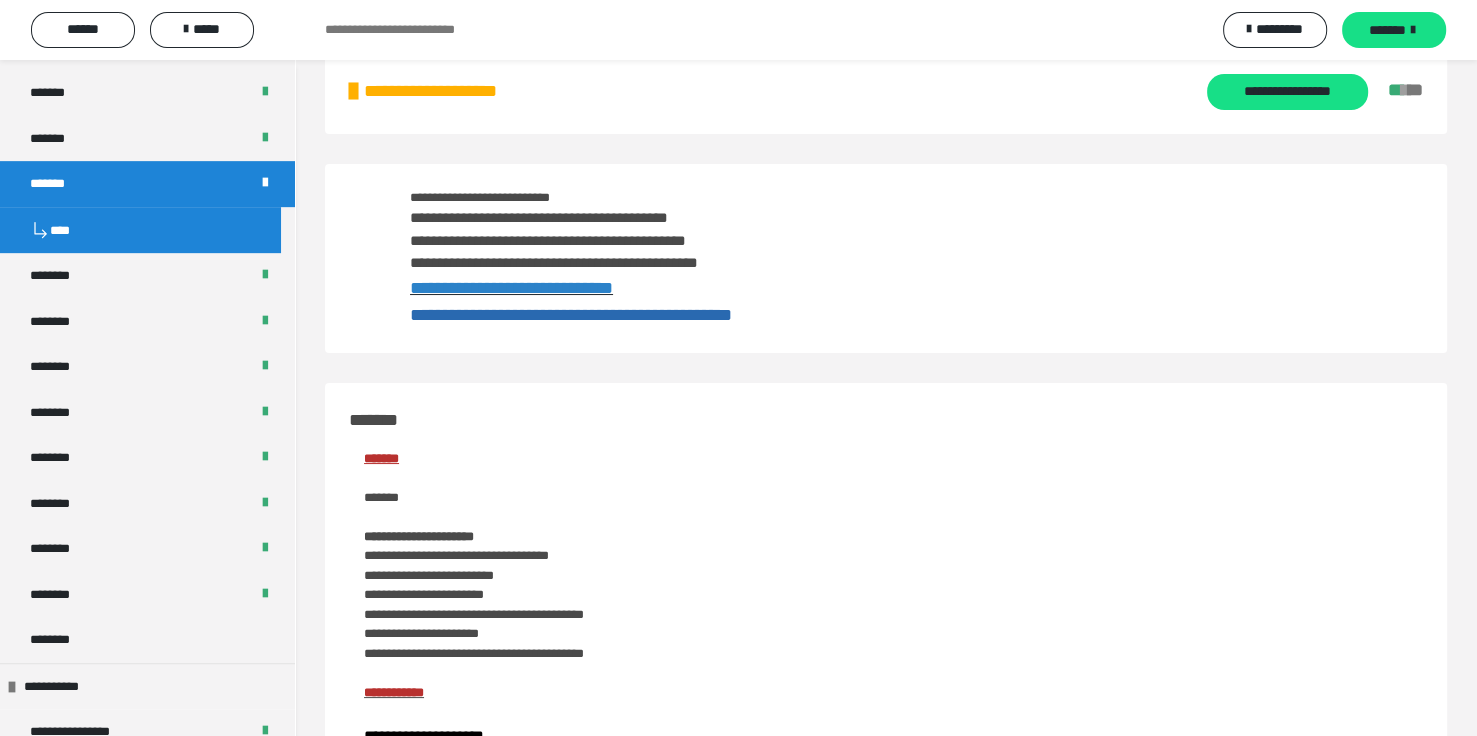 scroll, scrollTop: 80, scrollLeft: 0, axis: vertical 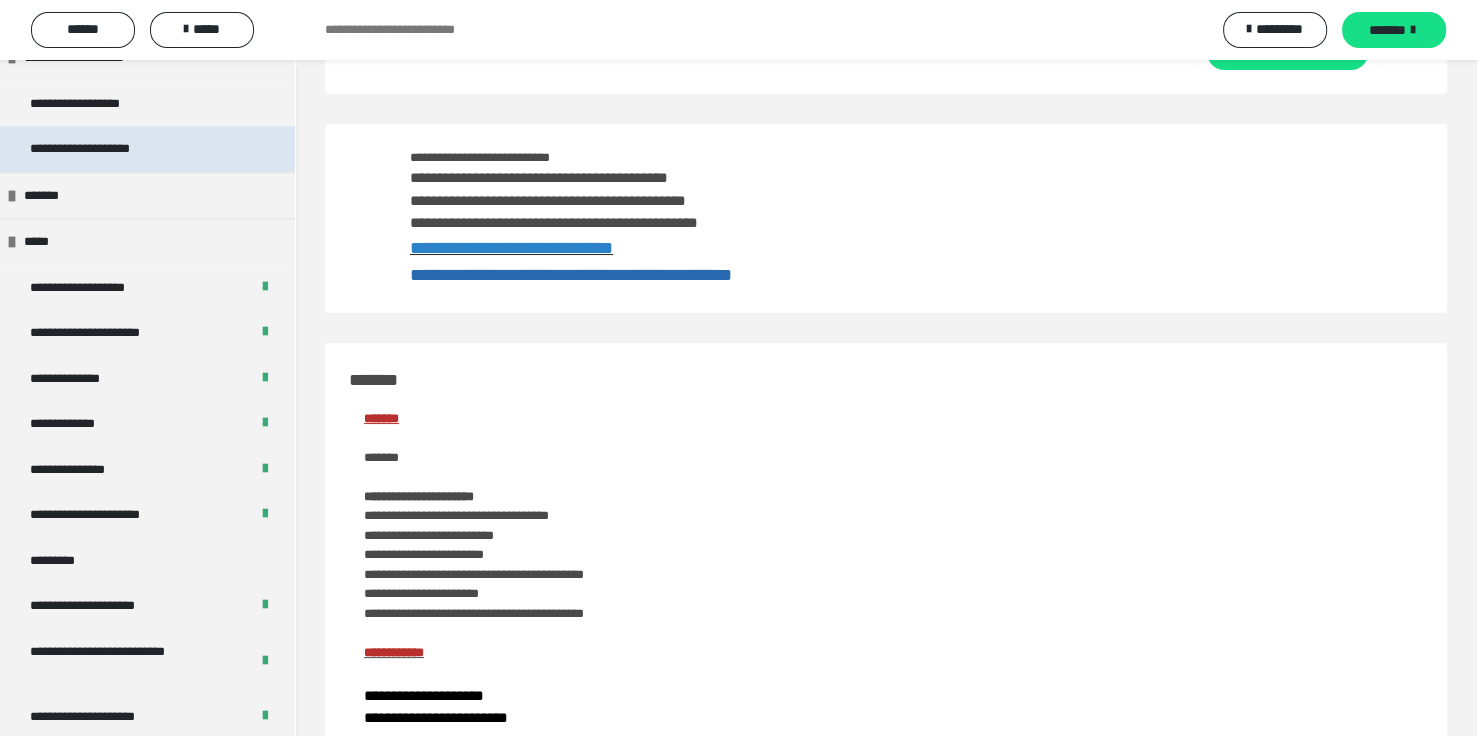 click on "**********" at bounding box center (102, 149) 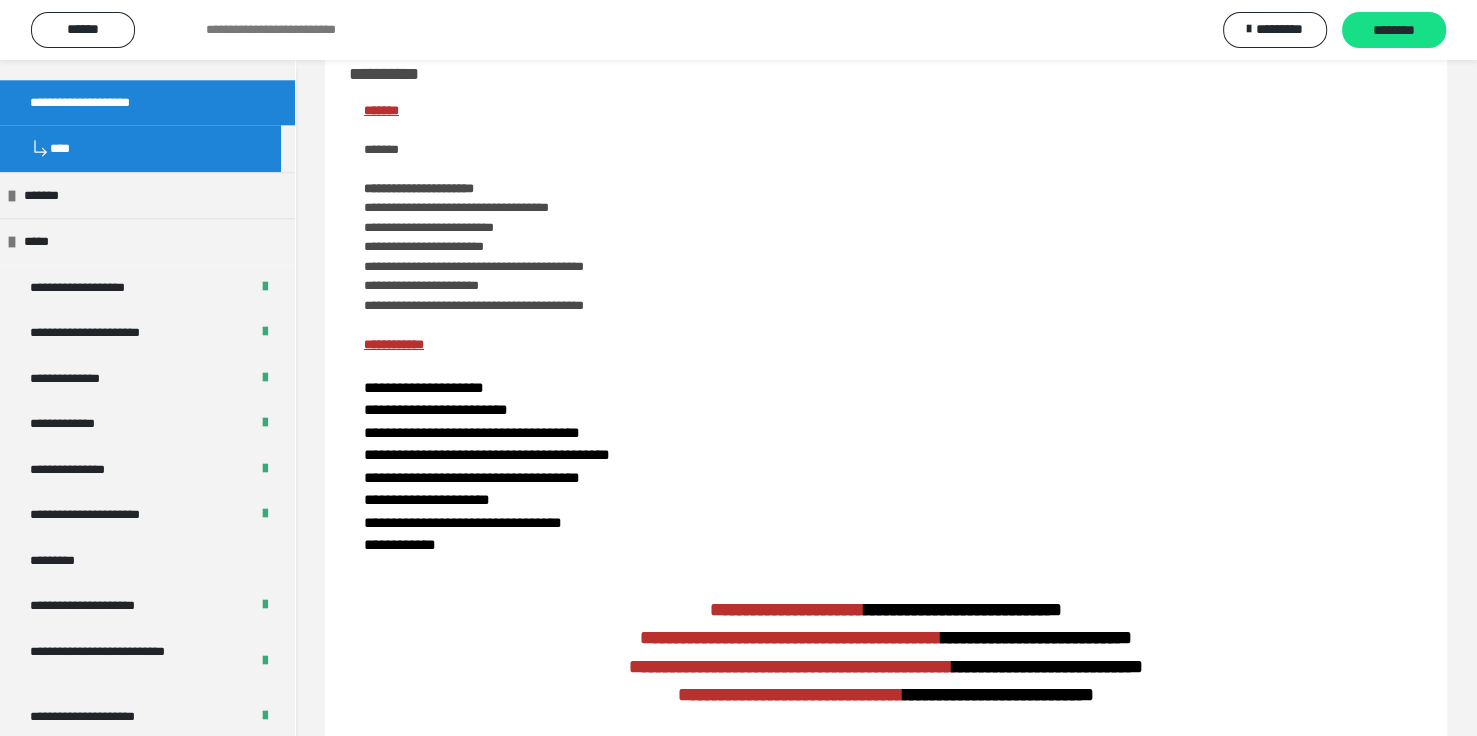 scroll, scrollTop: 0, scrollLeft: 0, axis: both 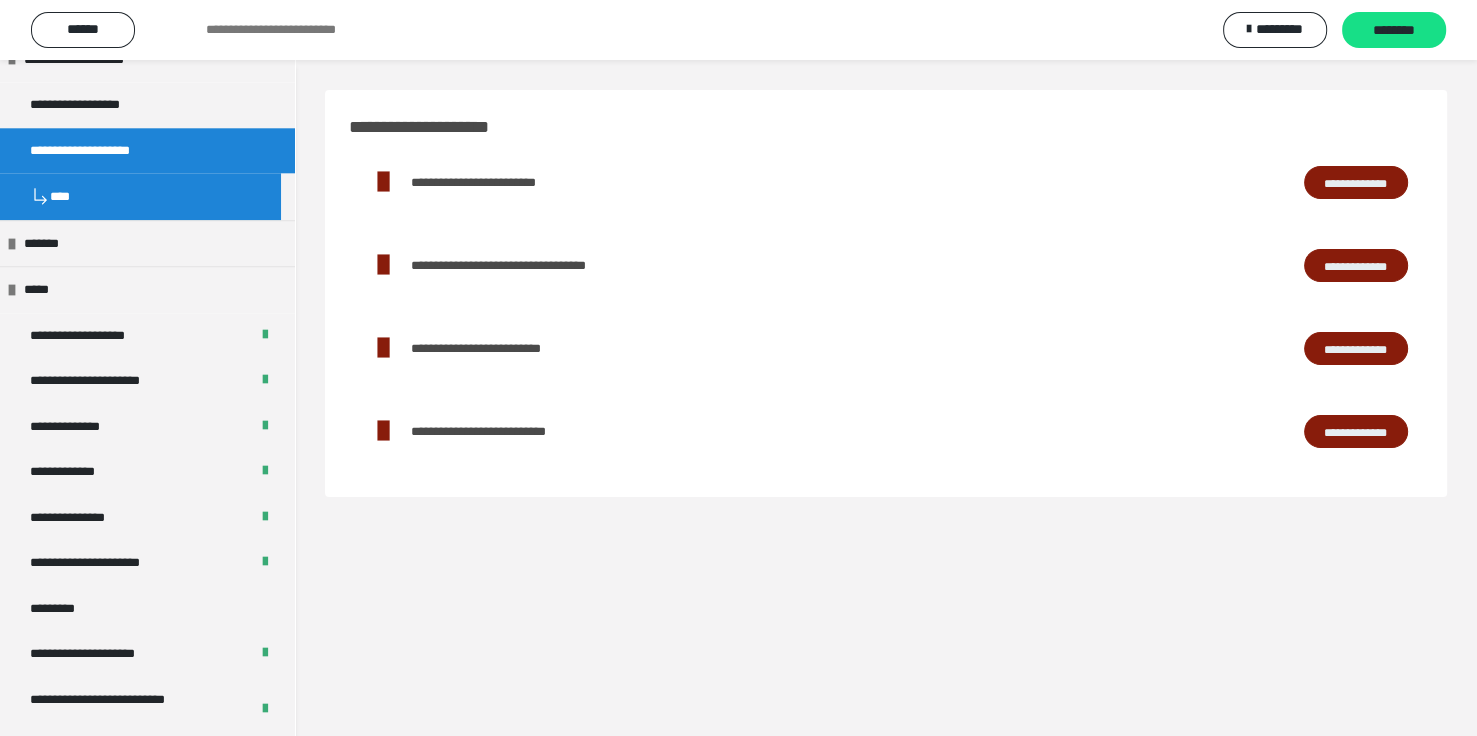 click on "**********" at bounding box center [1356, 183] 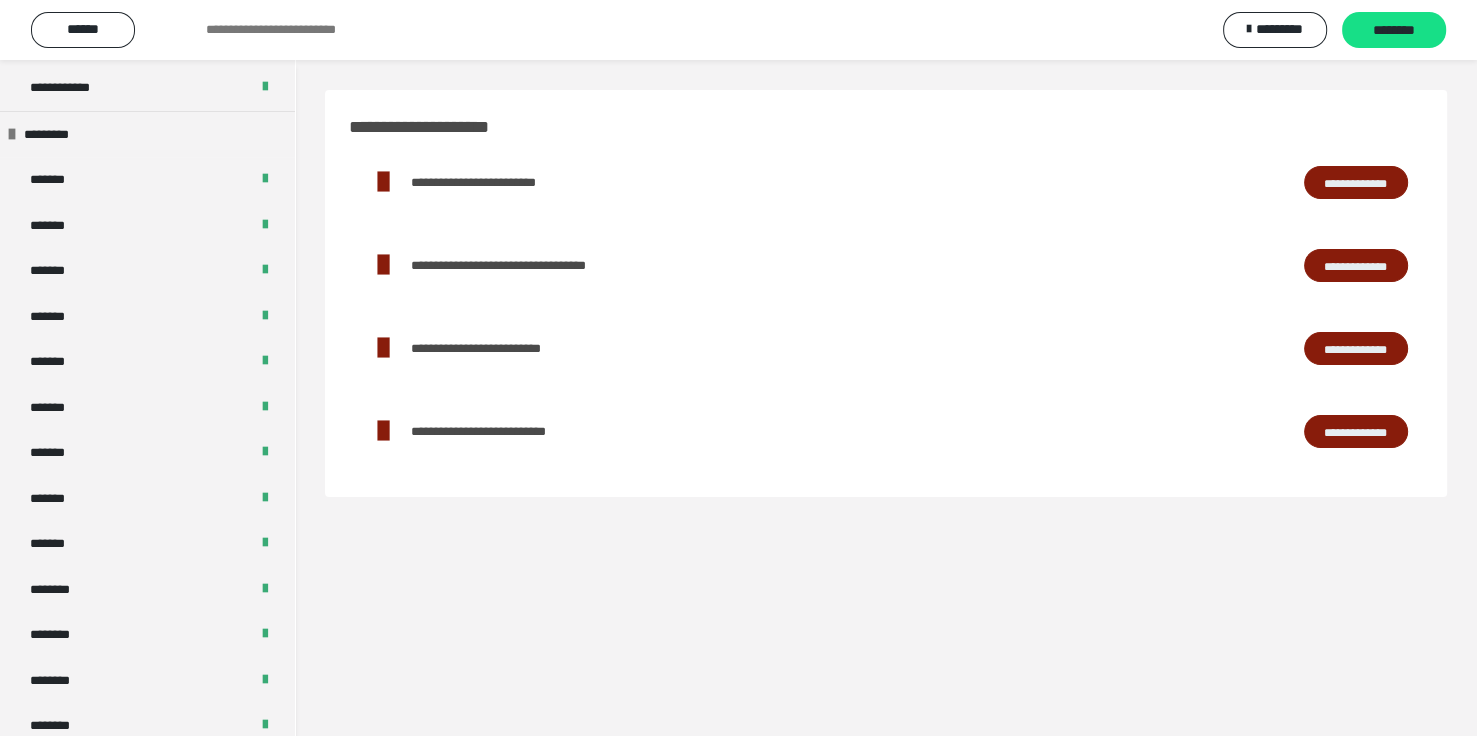scroll, scrollTop: 448, scrollLeft: 0, axis: vertical 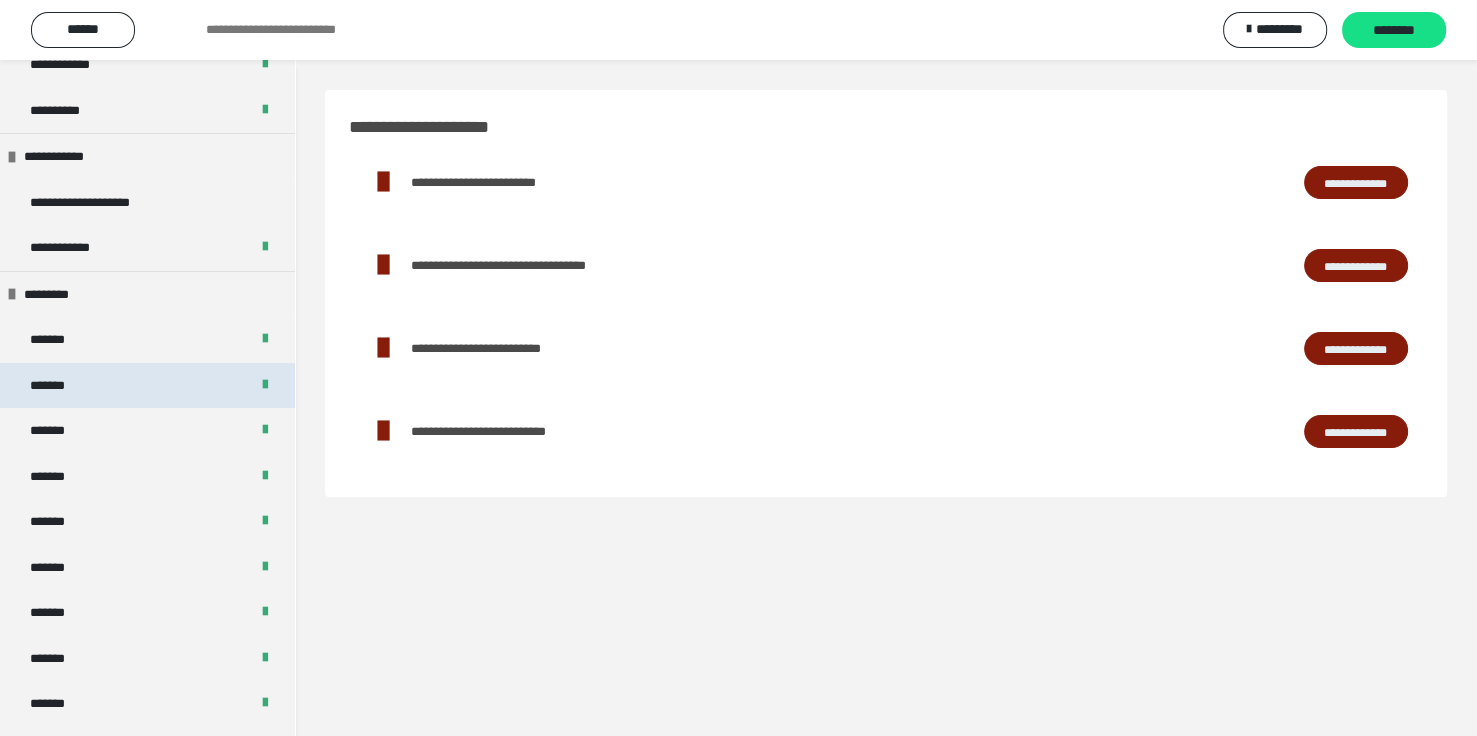 click on "*******" at bounding box center [58, 386] 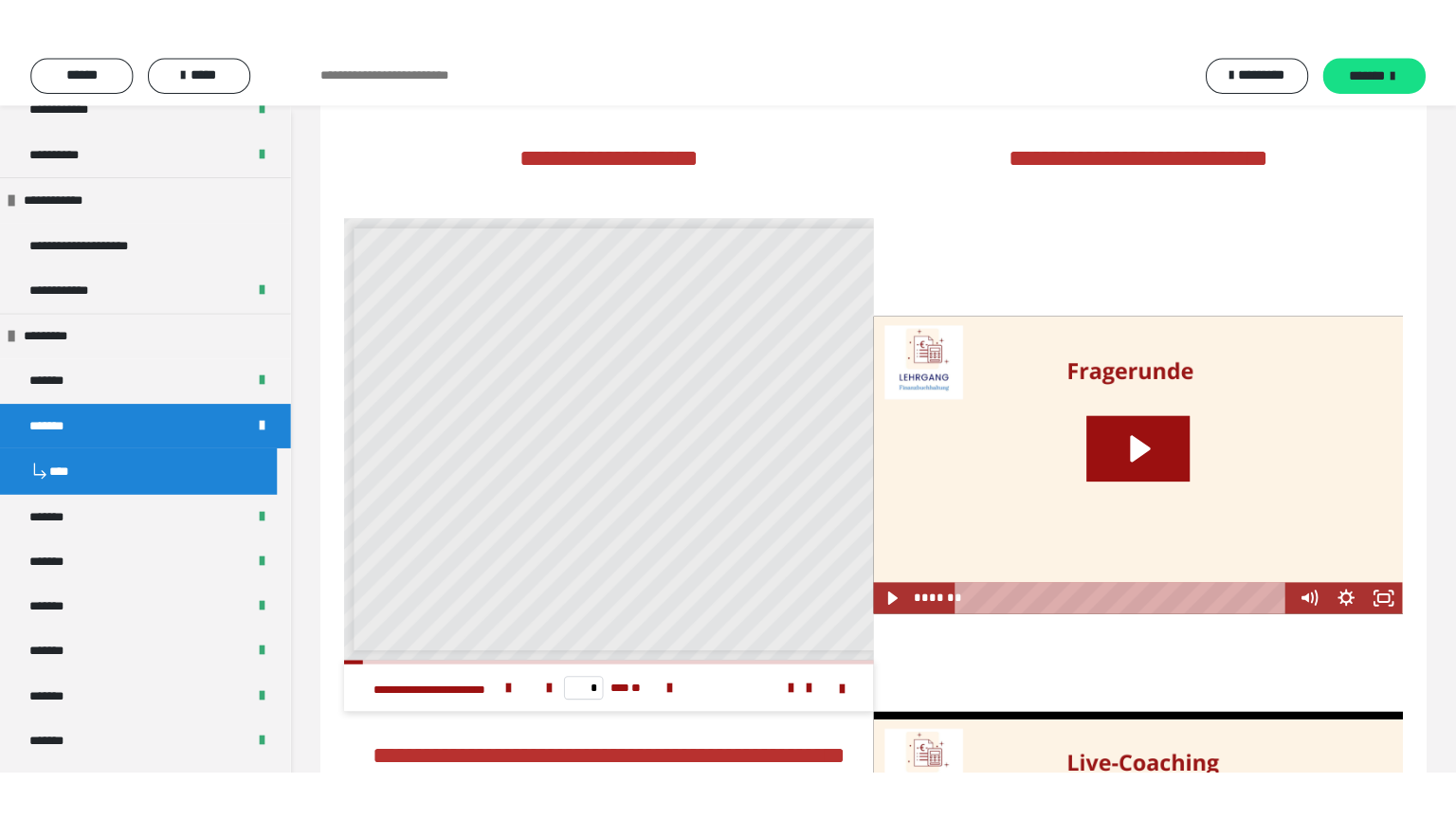 scroll, scrollTop: 3114, scrollLeft: 0, axis: vertical 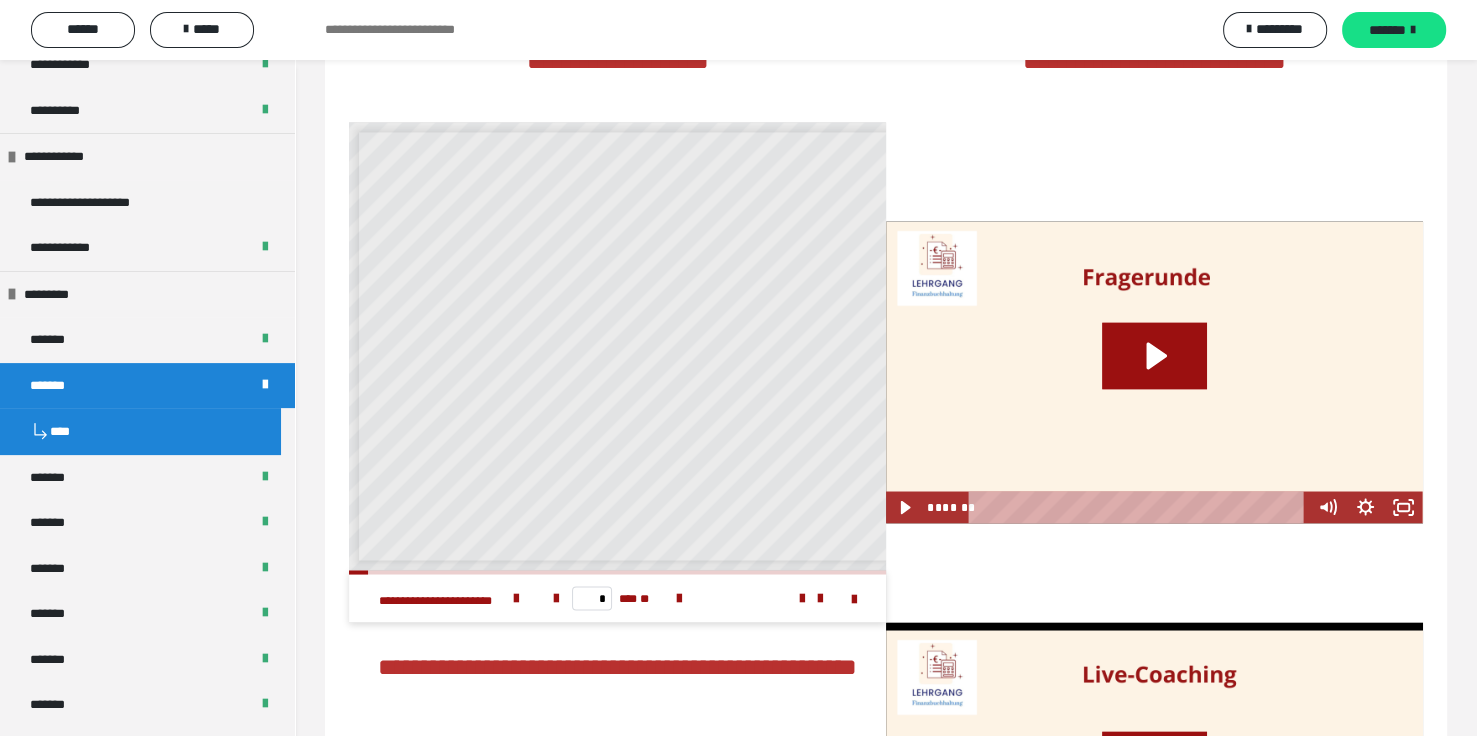 click on "**********" at bounding box center (460, 357) 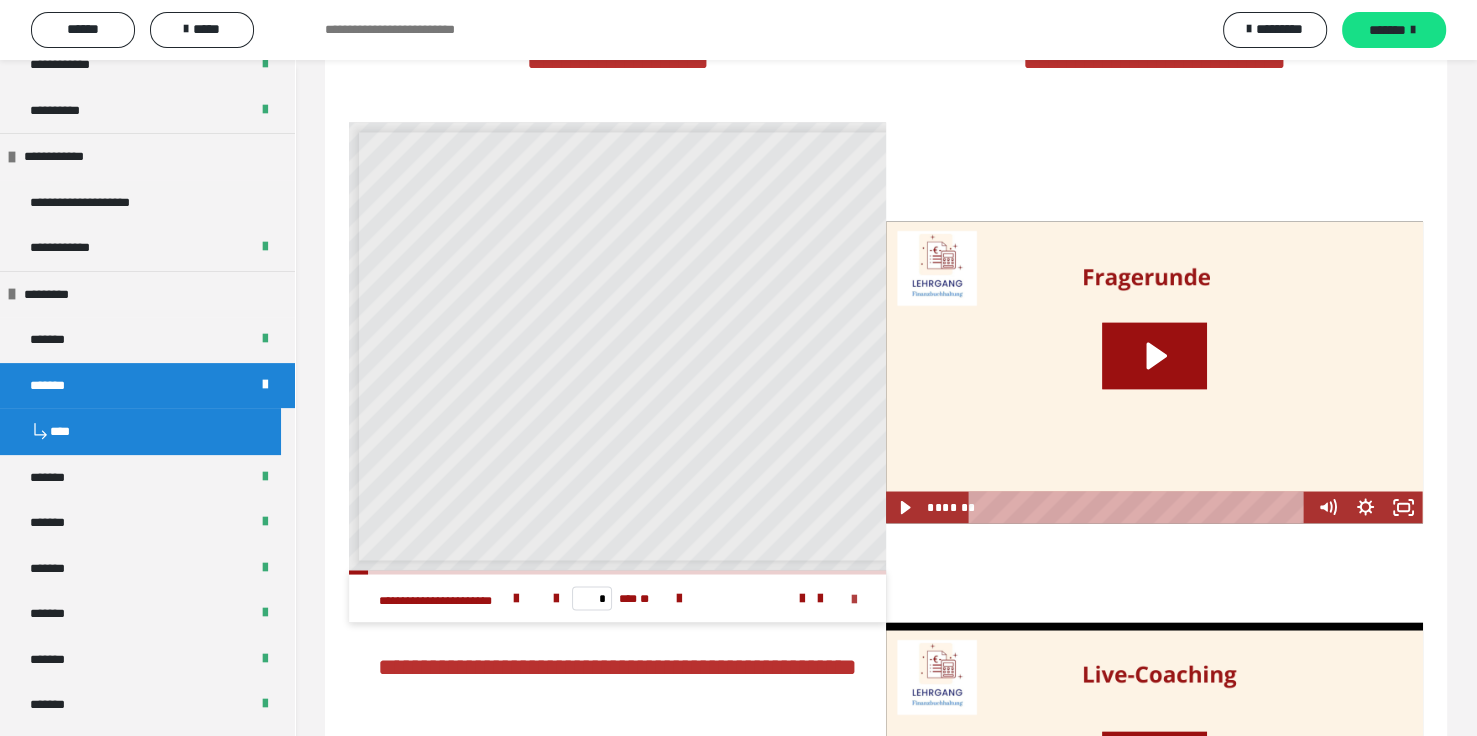 click at bounding box center [854, 599] 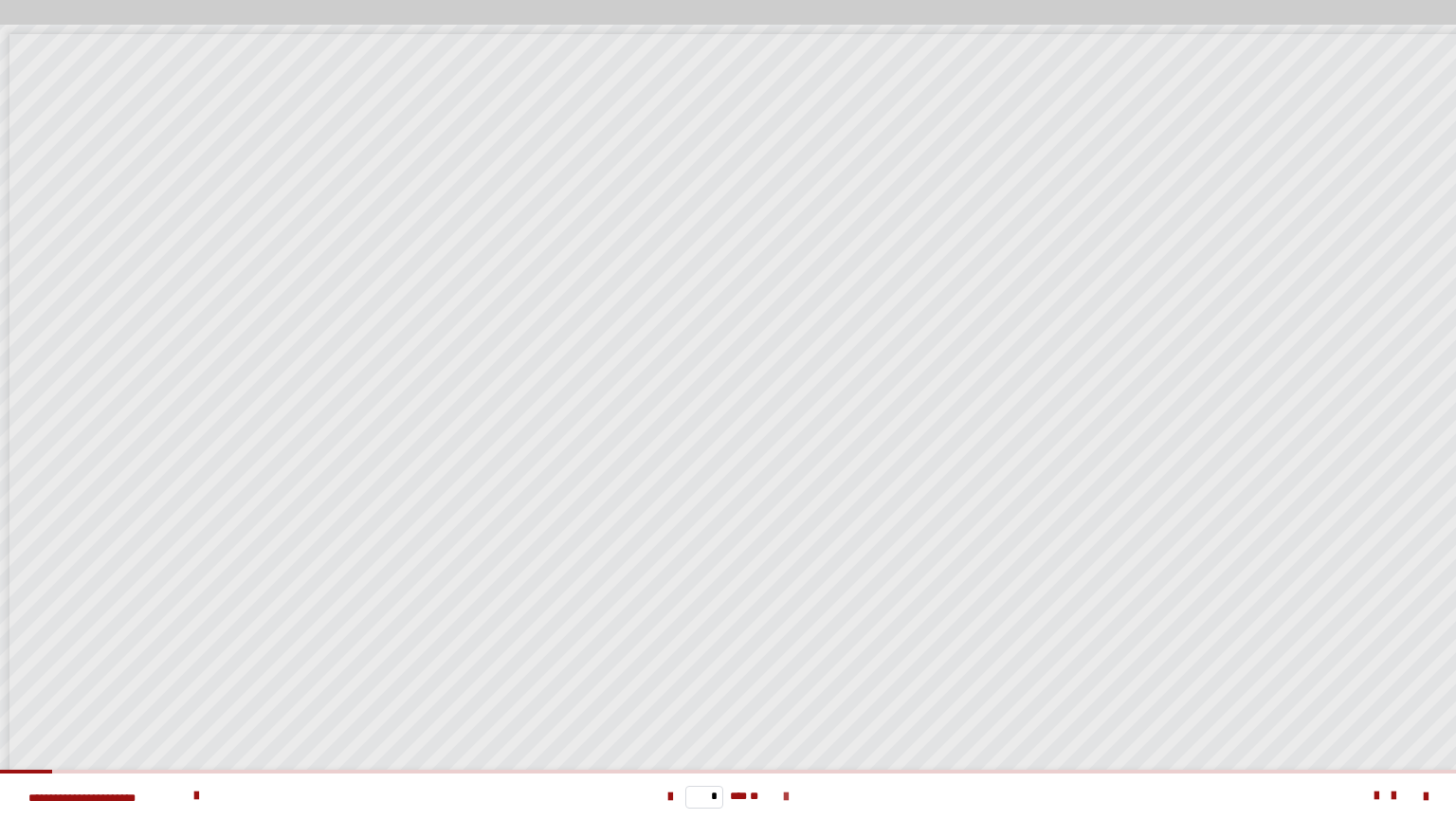click at bounding box center [786, 797] 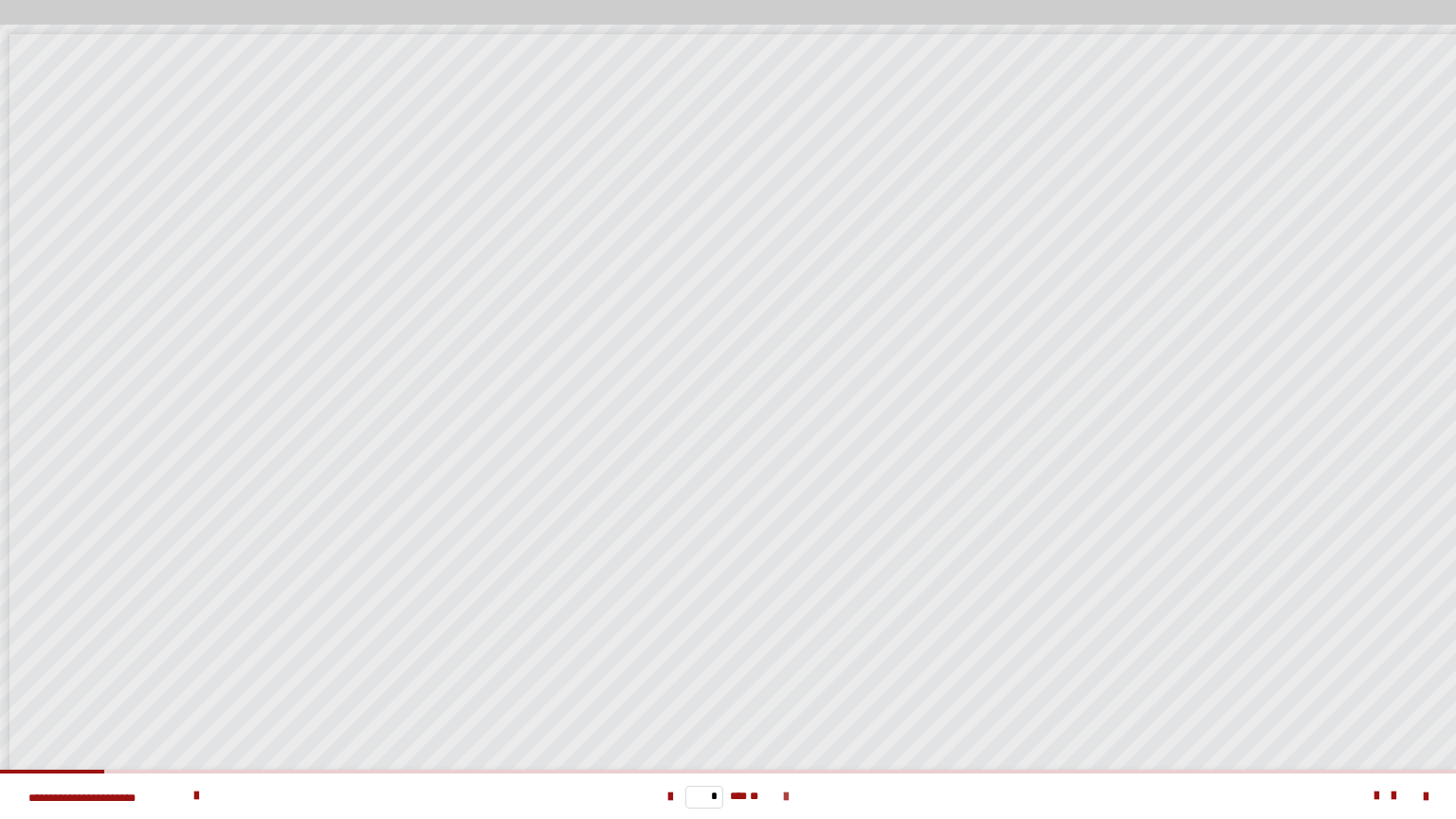 click at bounding box center (786, 797) 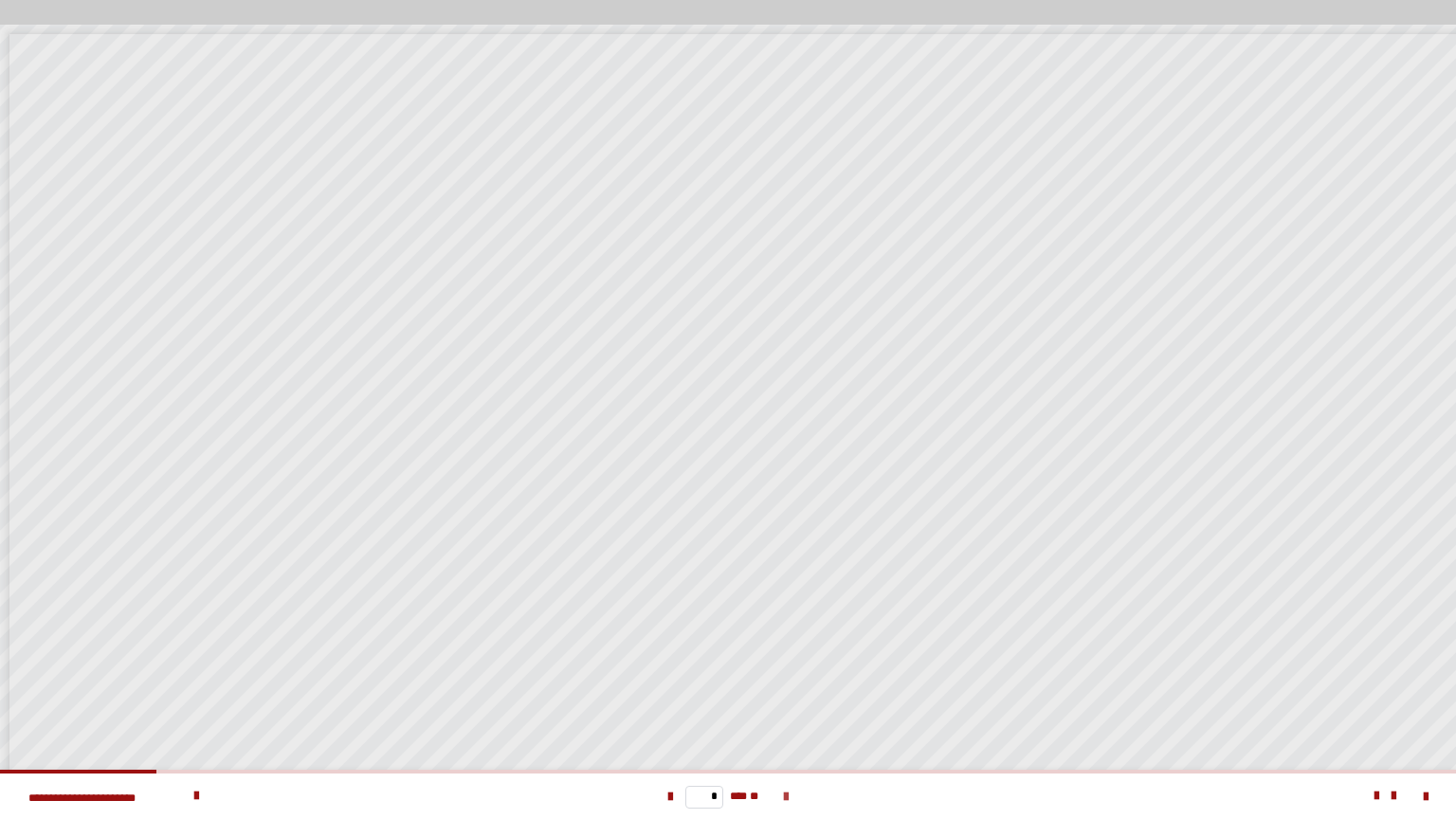 click at bounding box center [786, 797] 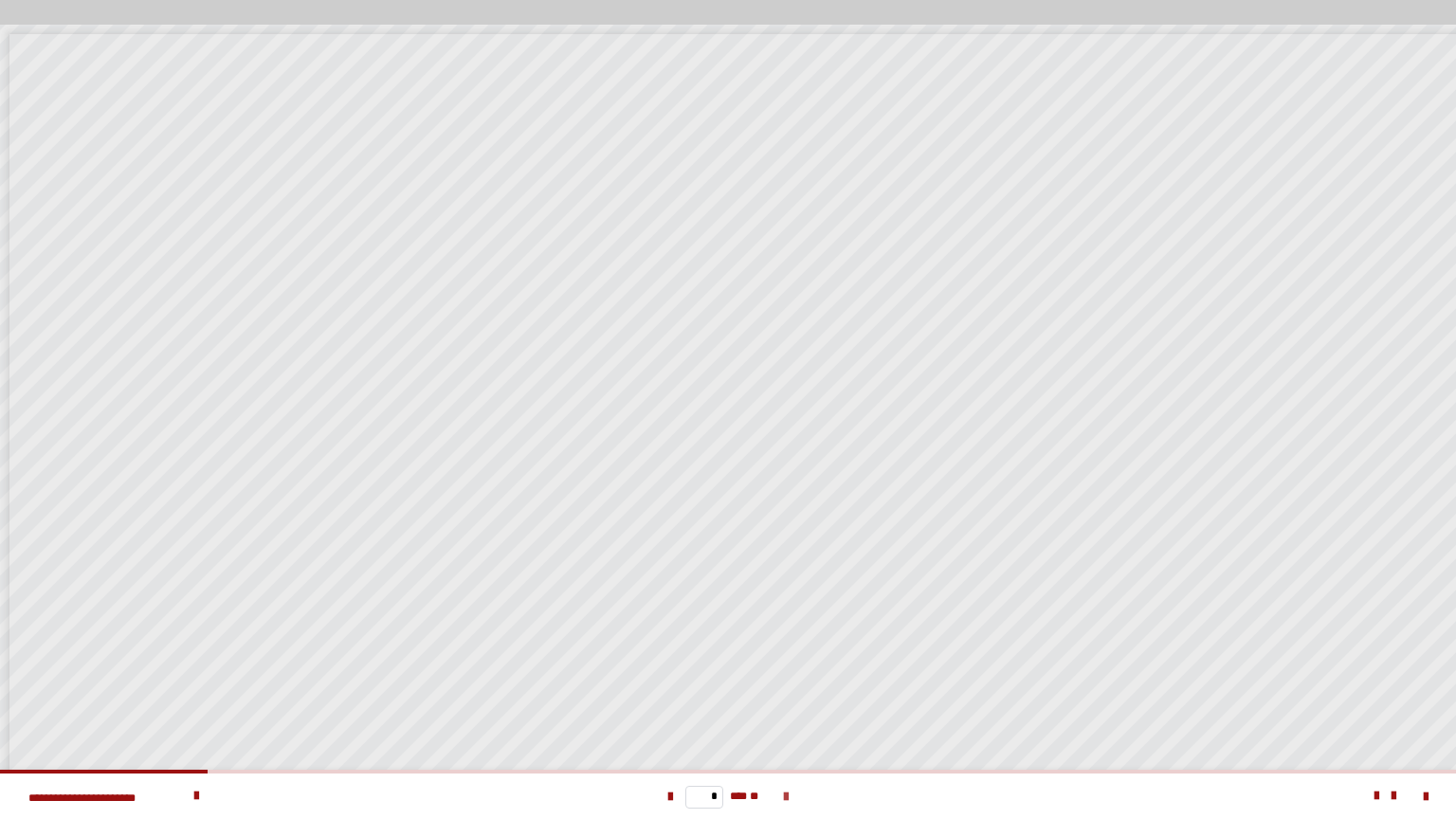 click at bounding box center (786, 797) 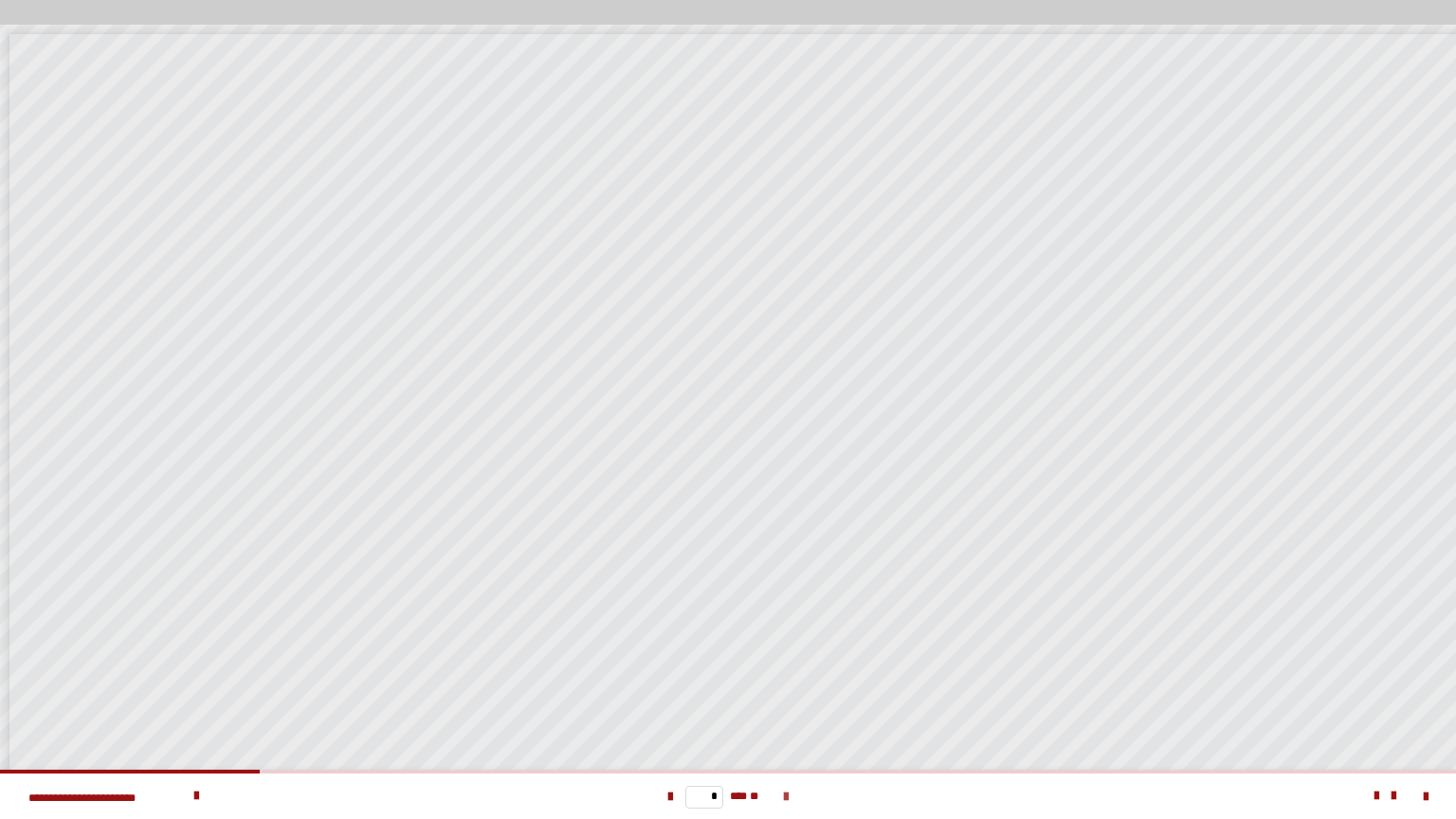 click at bounding box center [786, 797] 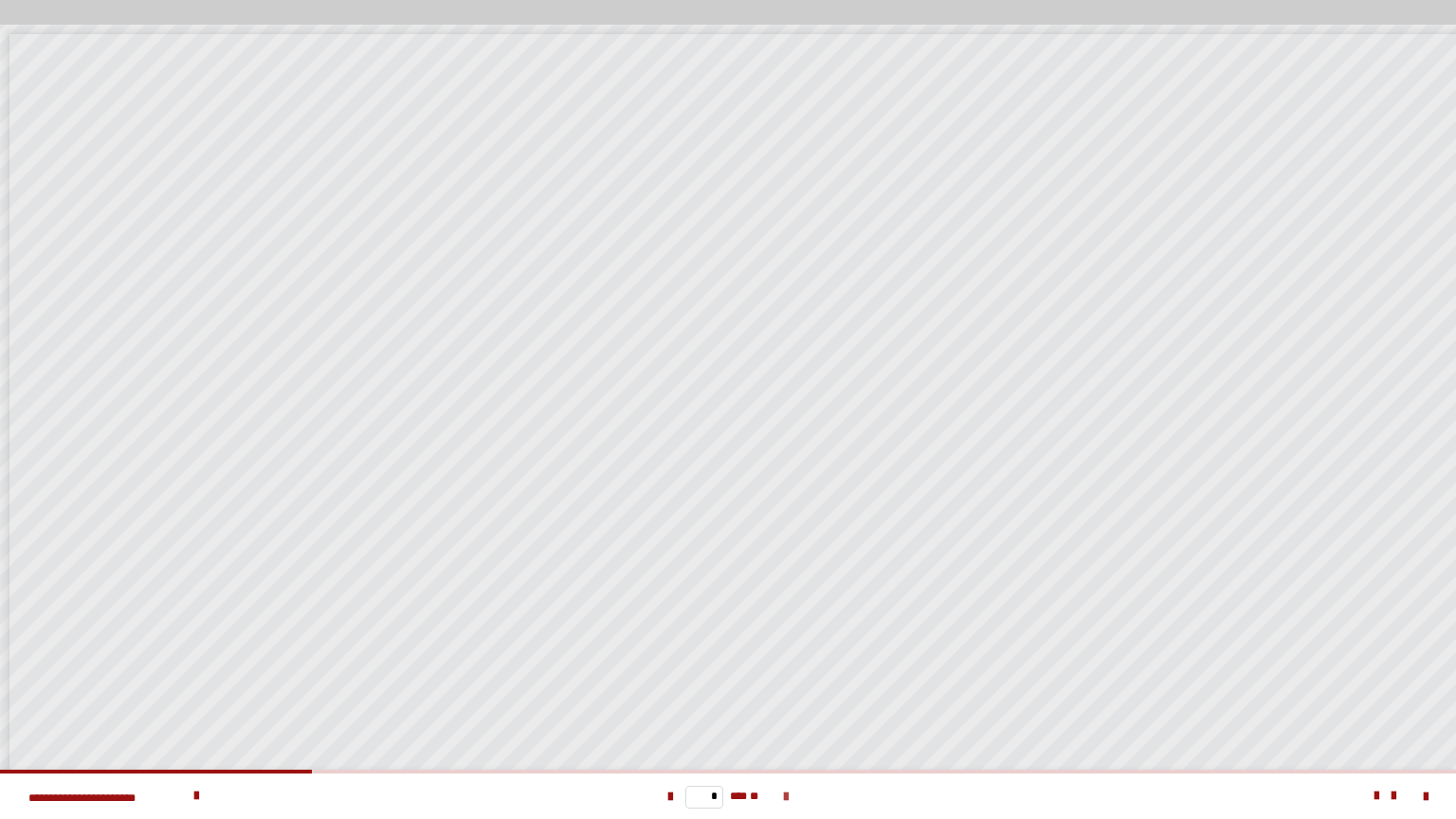 click at bounding box center [786, 797] 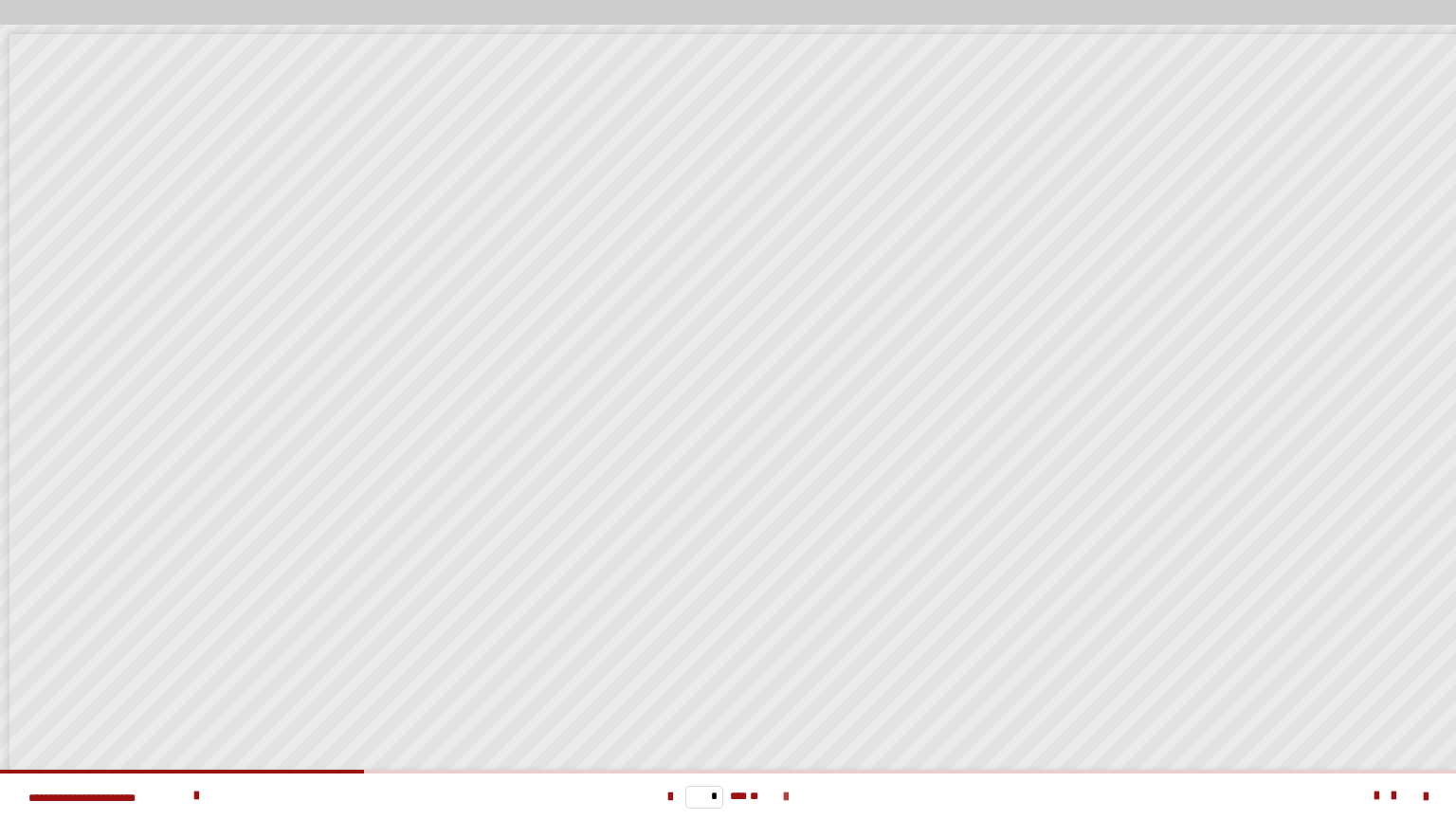 click at bounding box center (786, 797) 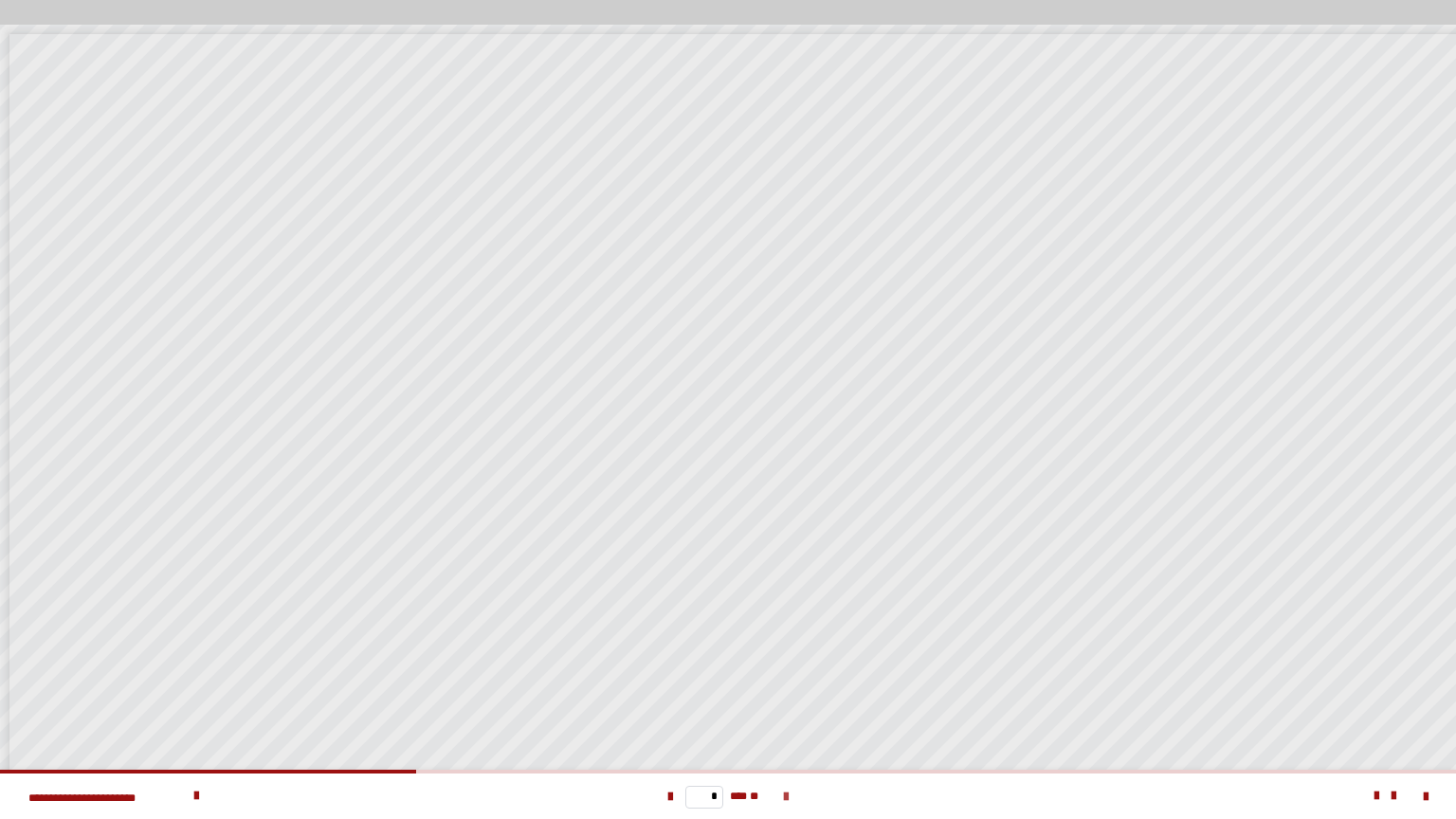 click at bounding box center (786, 797) 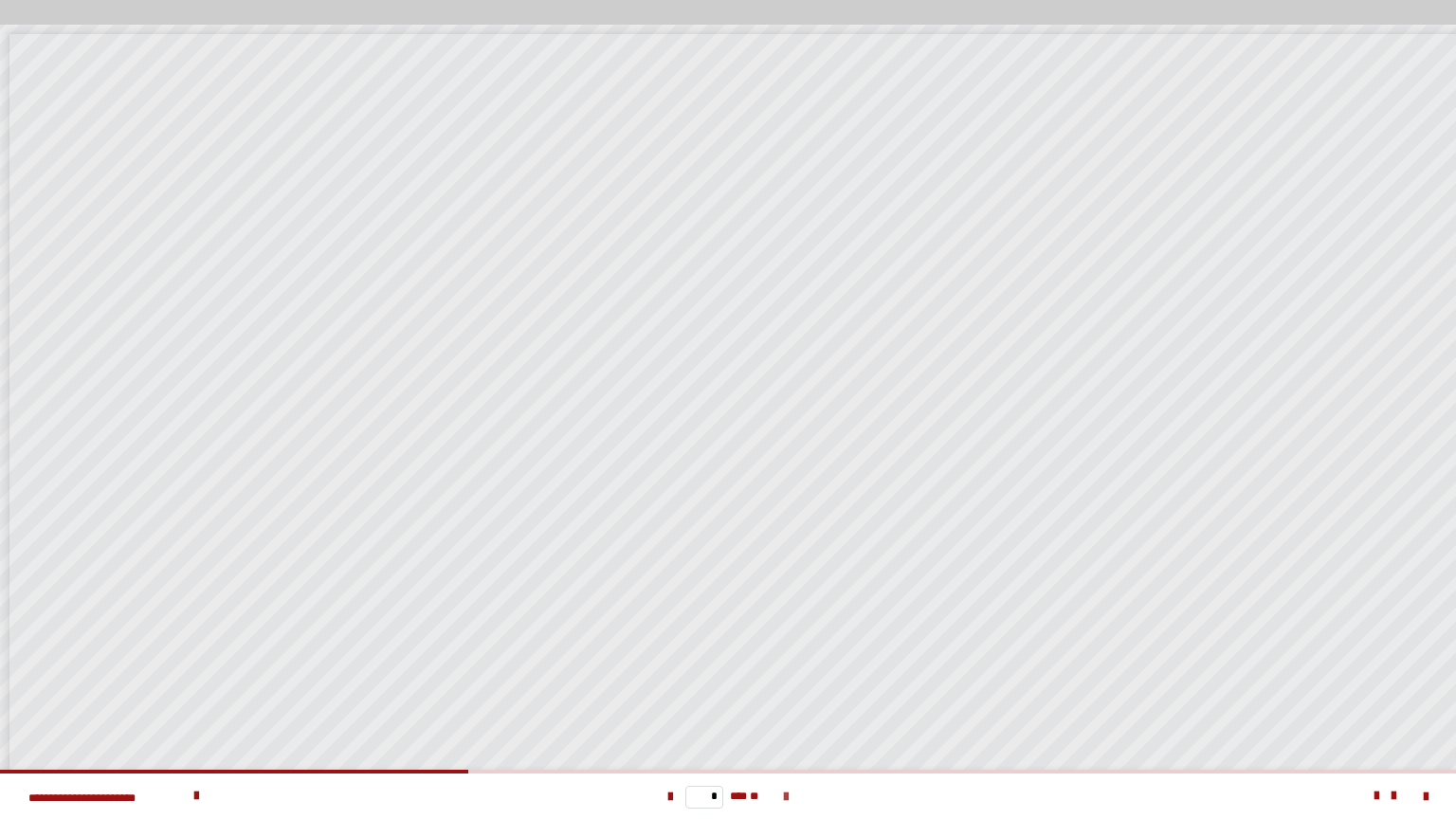 click at bounding box center [786, 797] 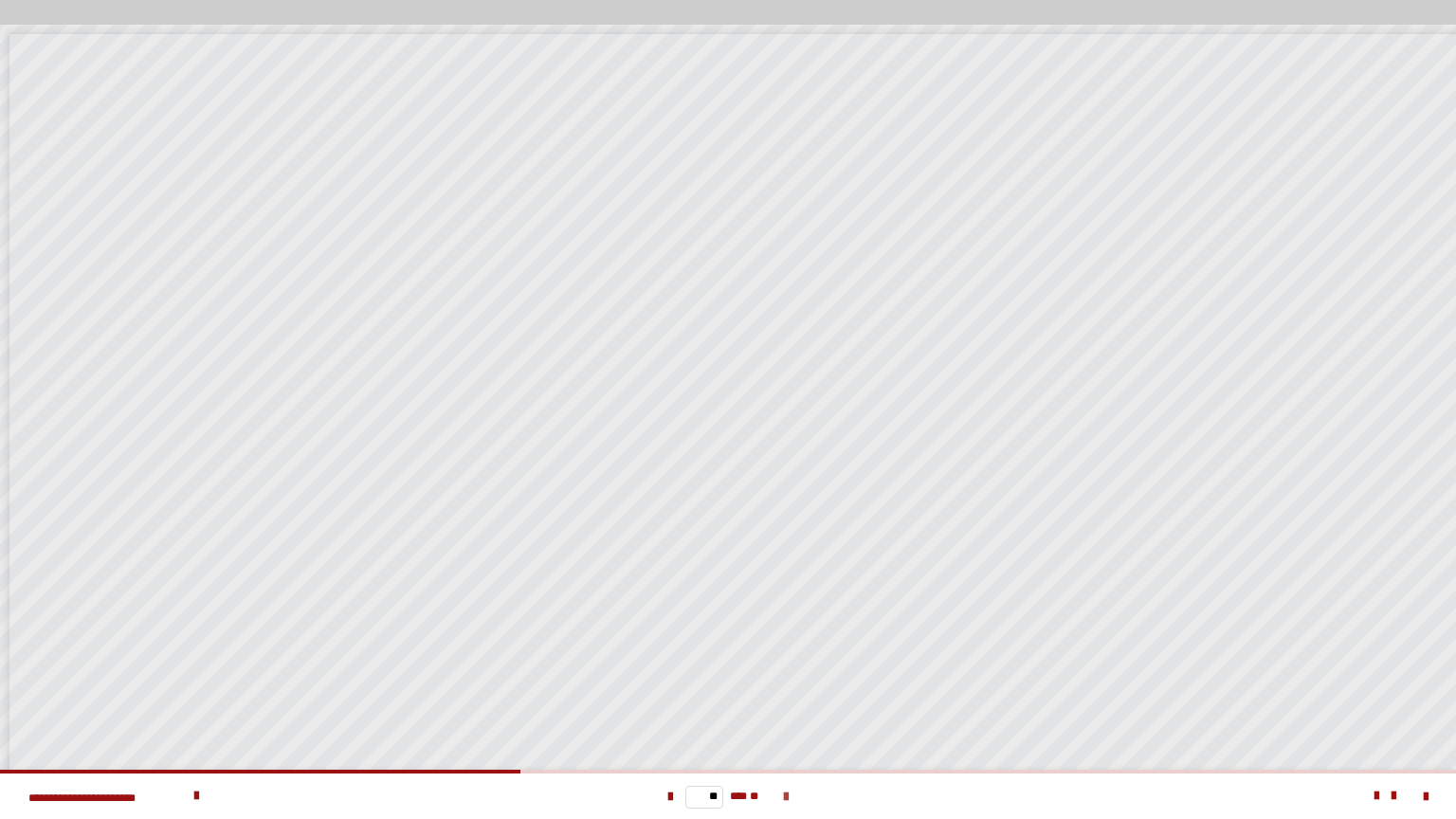 click at bounding box center (786, 797) 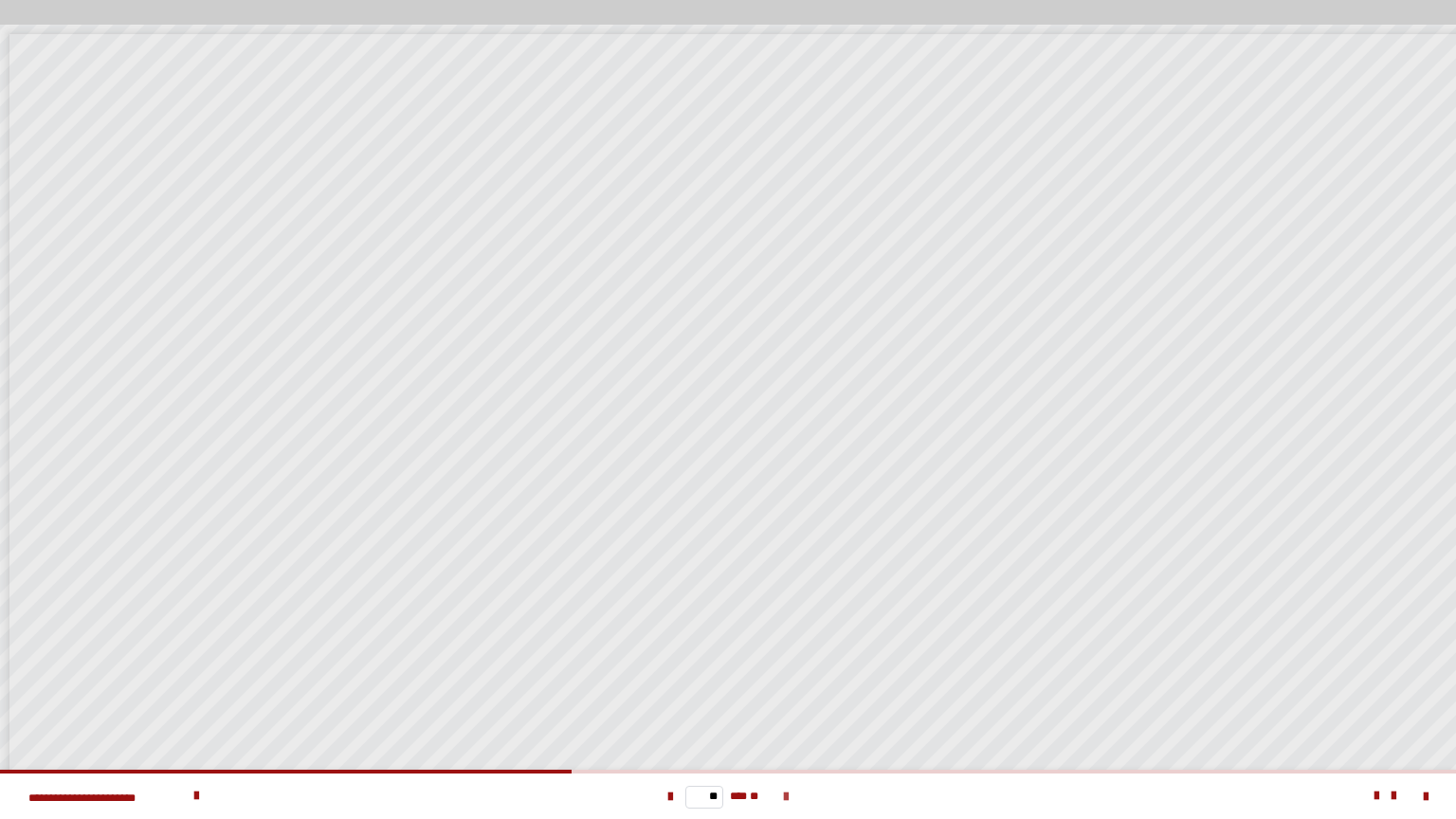click at bounding box center [786, 797] 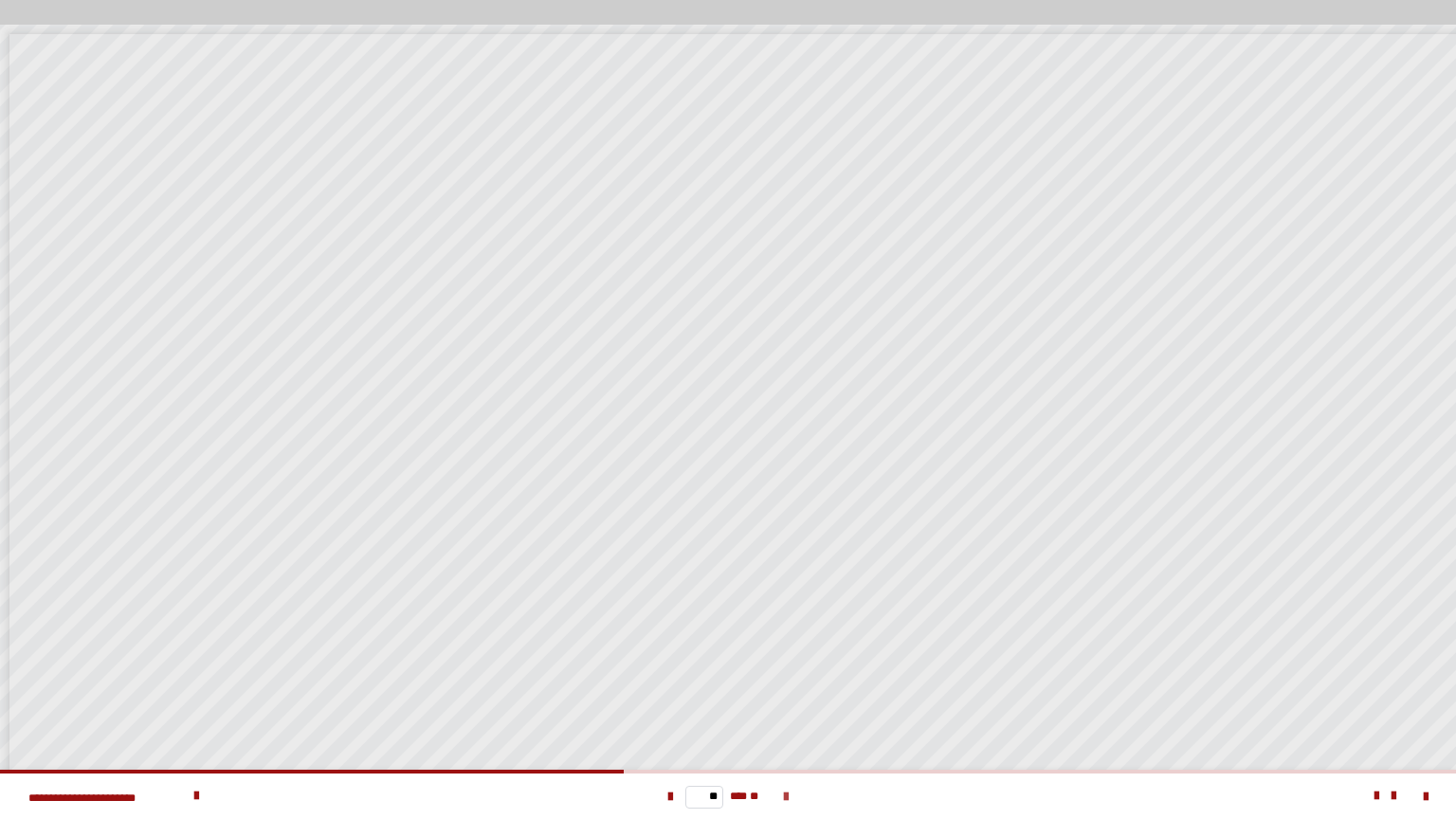 click at bounding box center (786, 797) 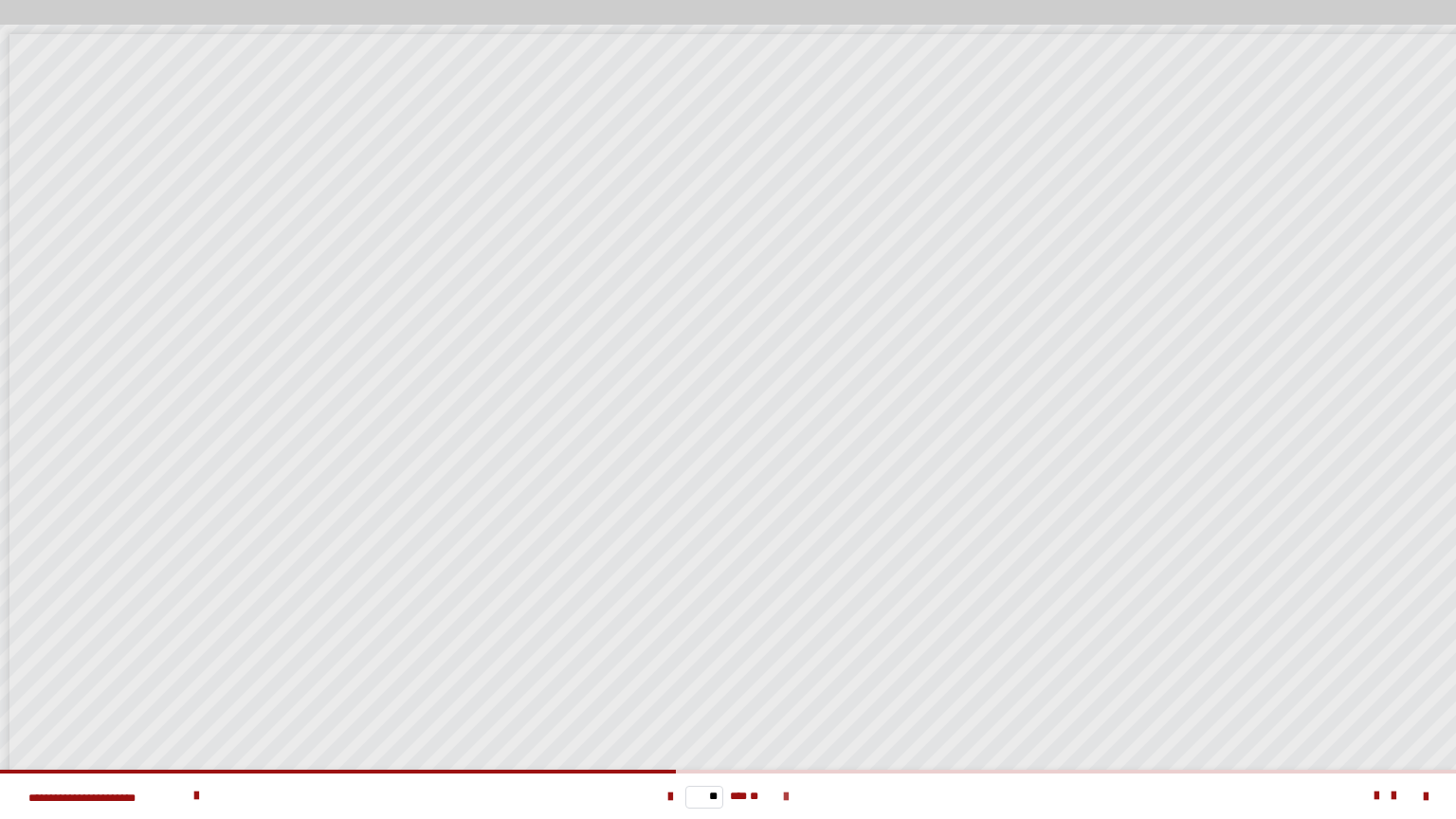 click at bounding box center (786, 797) 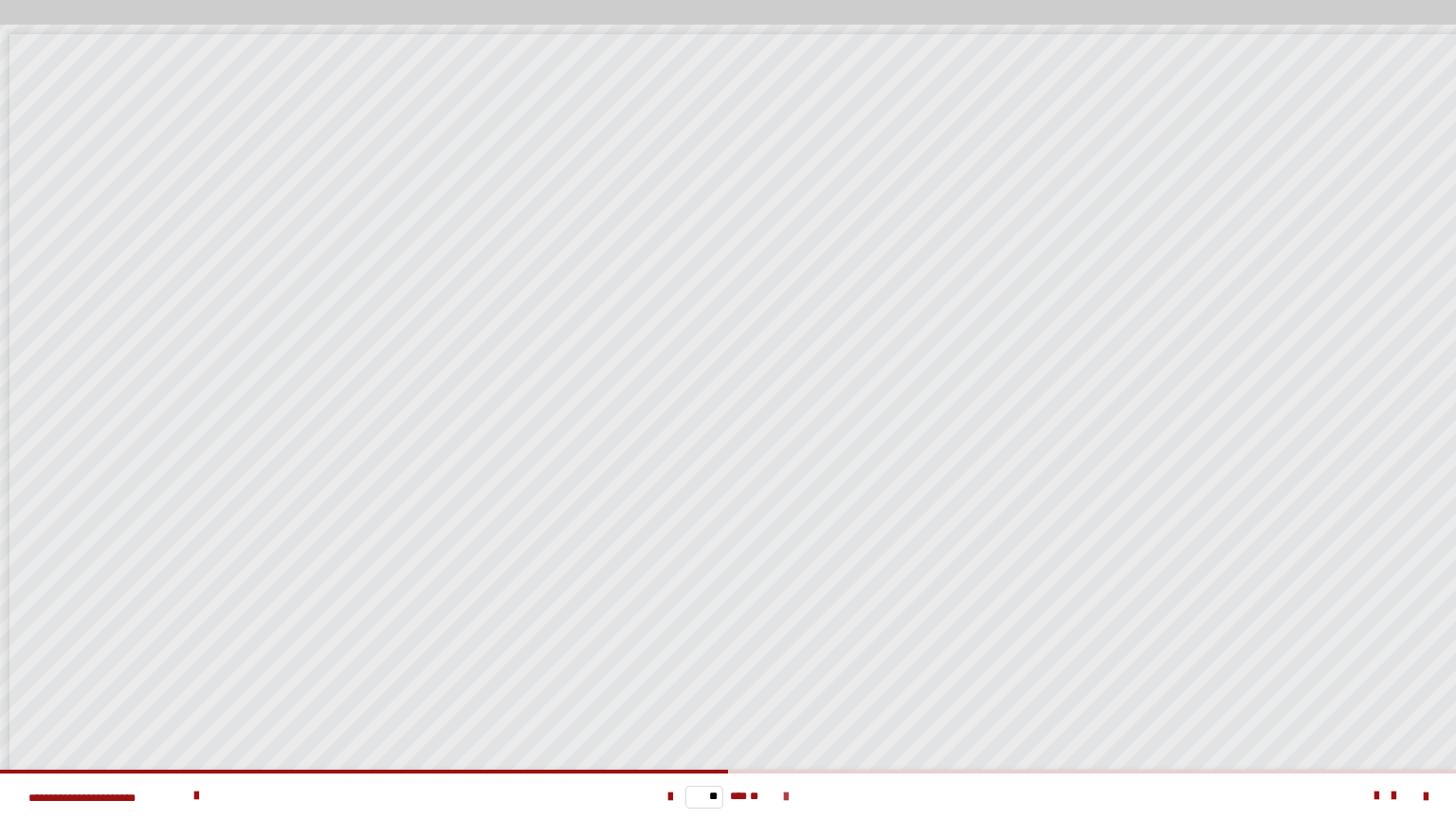 click at bounding box center (786, 797) 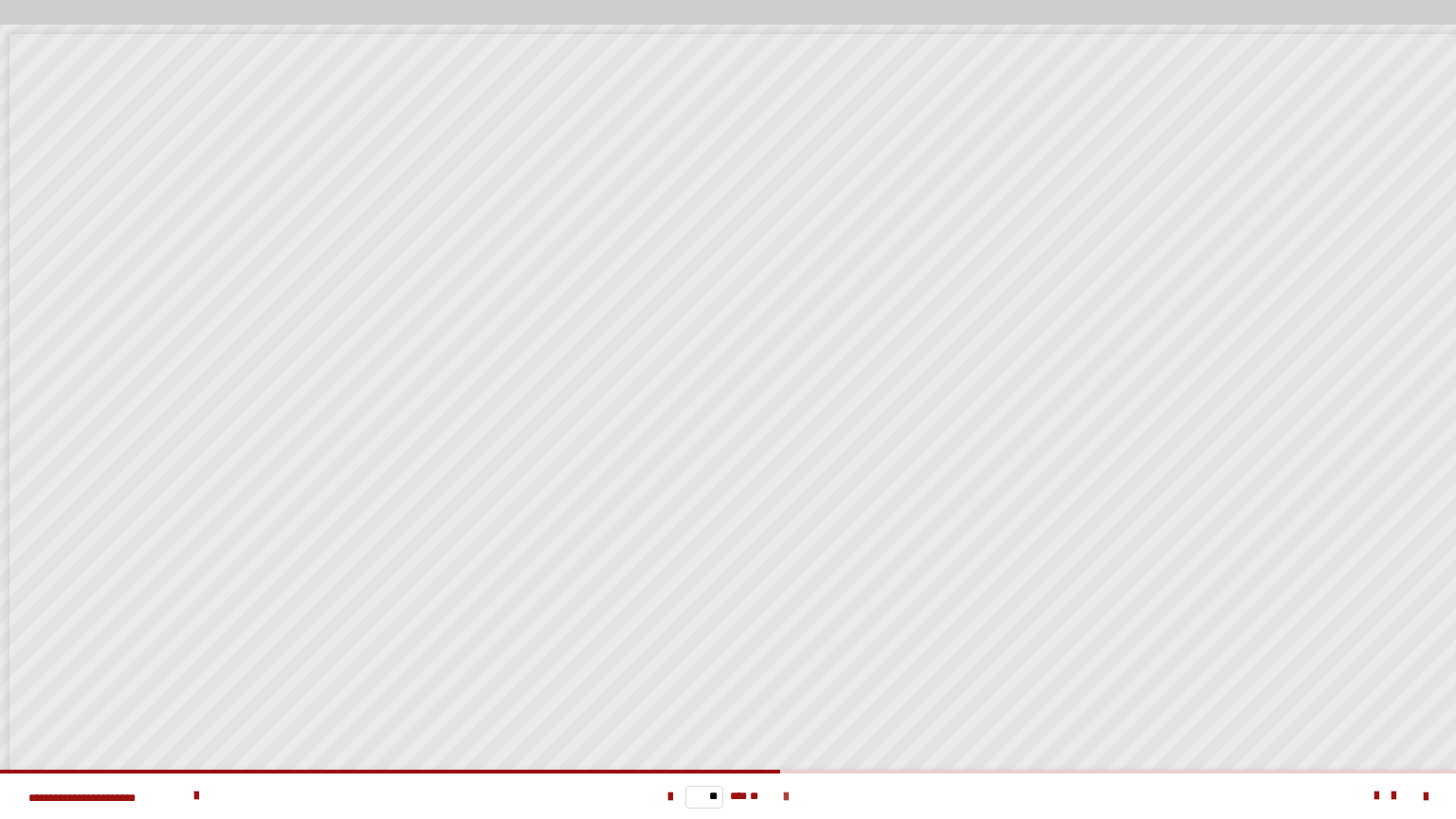 click at bounding box center [786, 797] 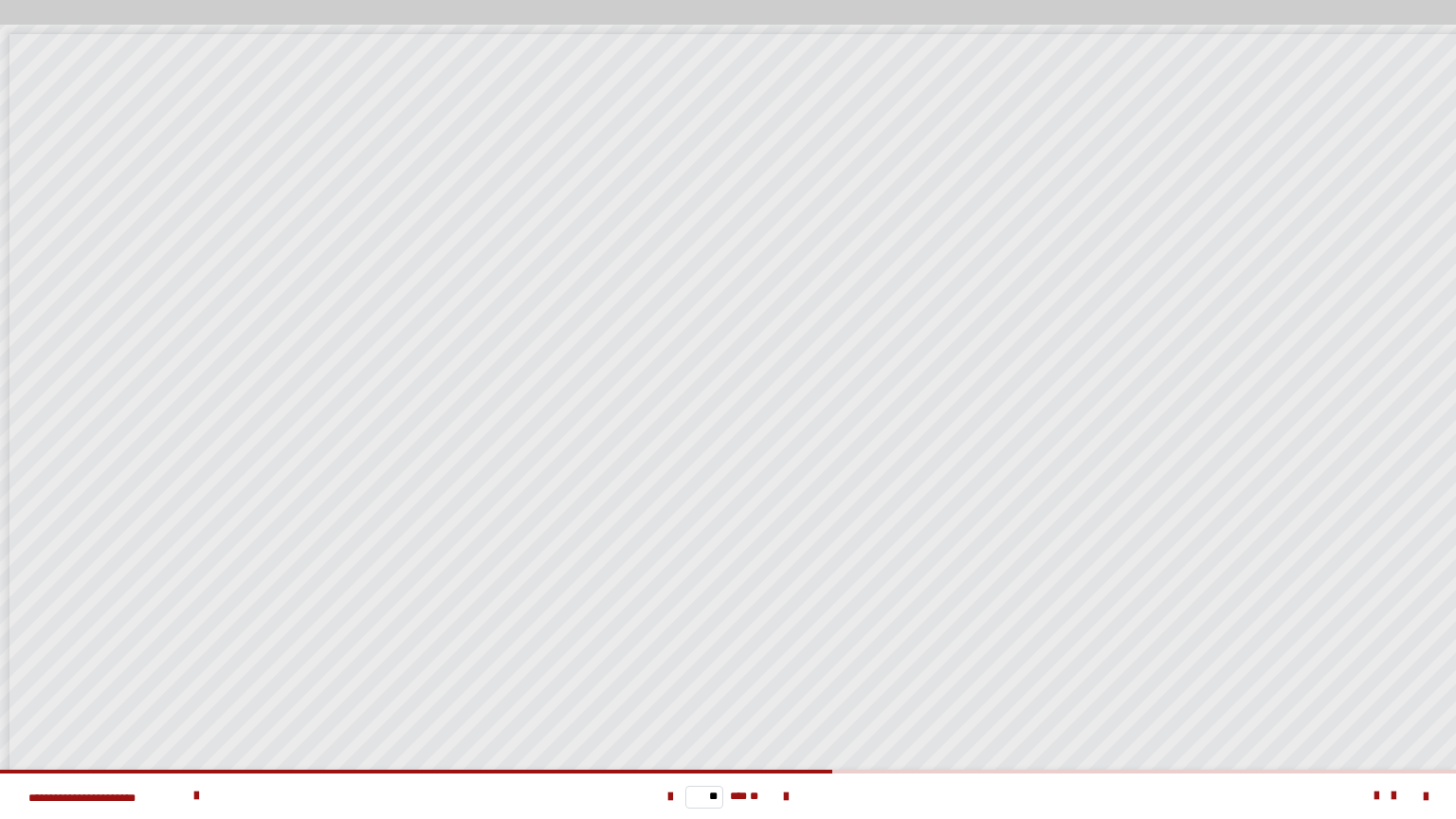 scroll, scrollTop: 62, scrollLeft: 0, axis: vertical 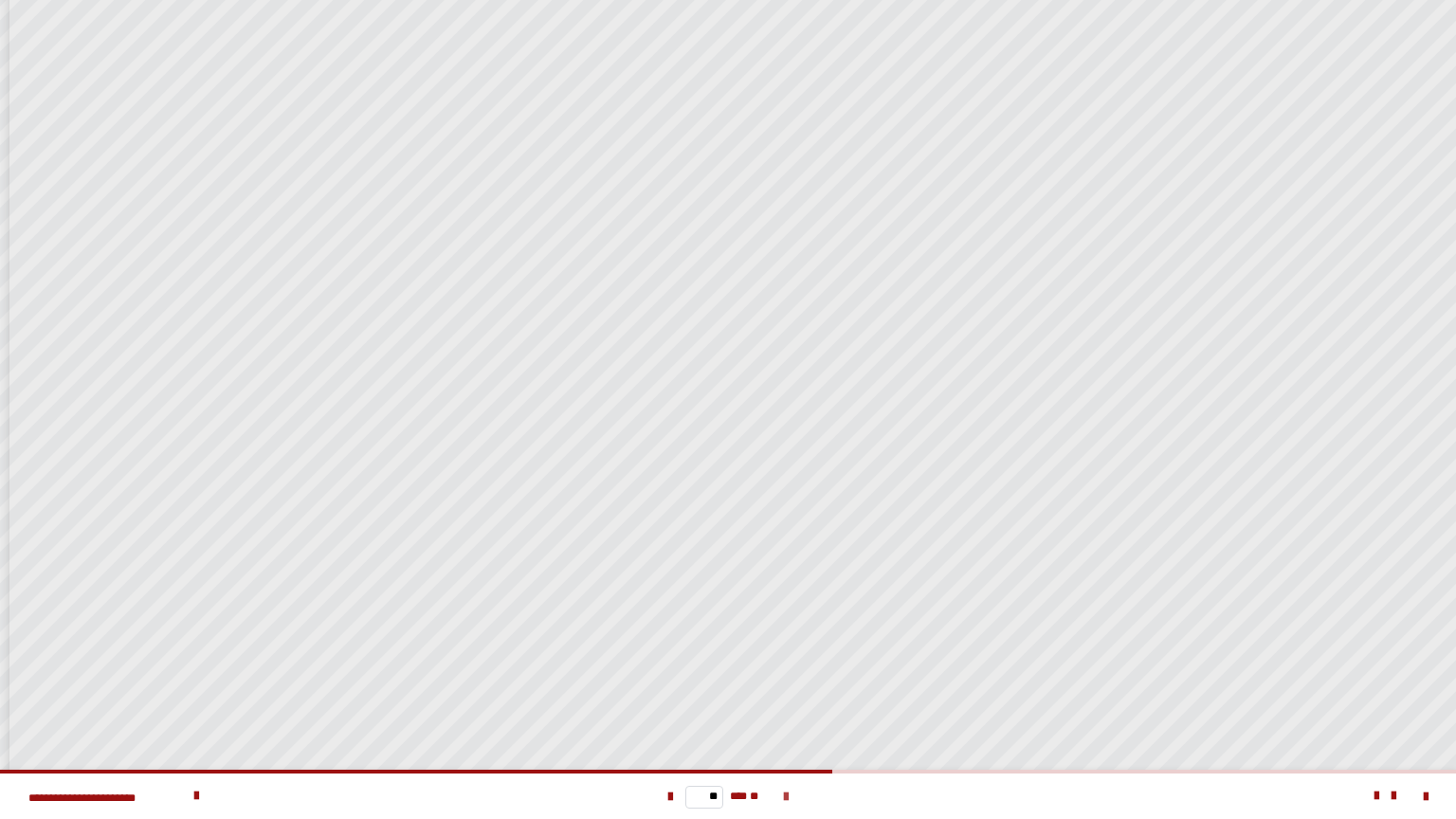click at bounding box center (786, 797) 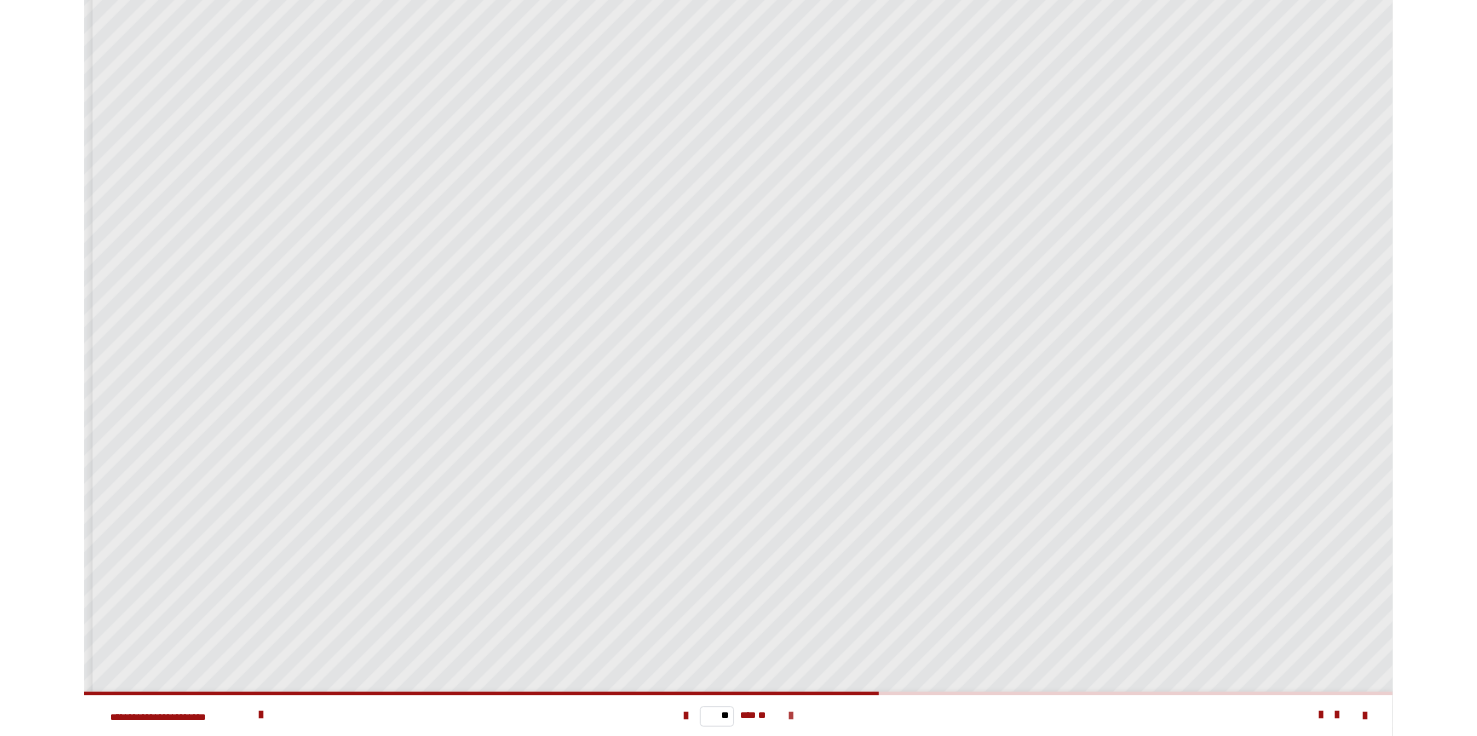 scroll, scrollTop: 0, scrollLeft: 0, axis: both 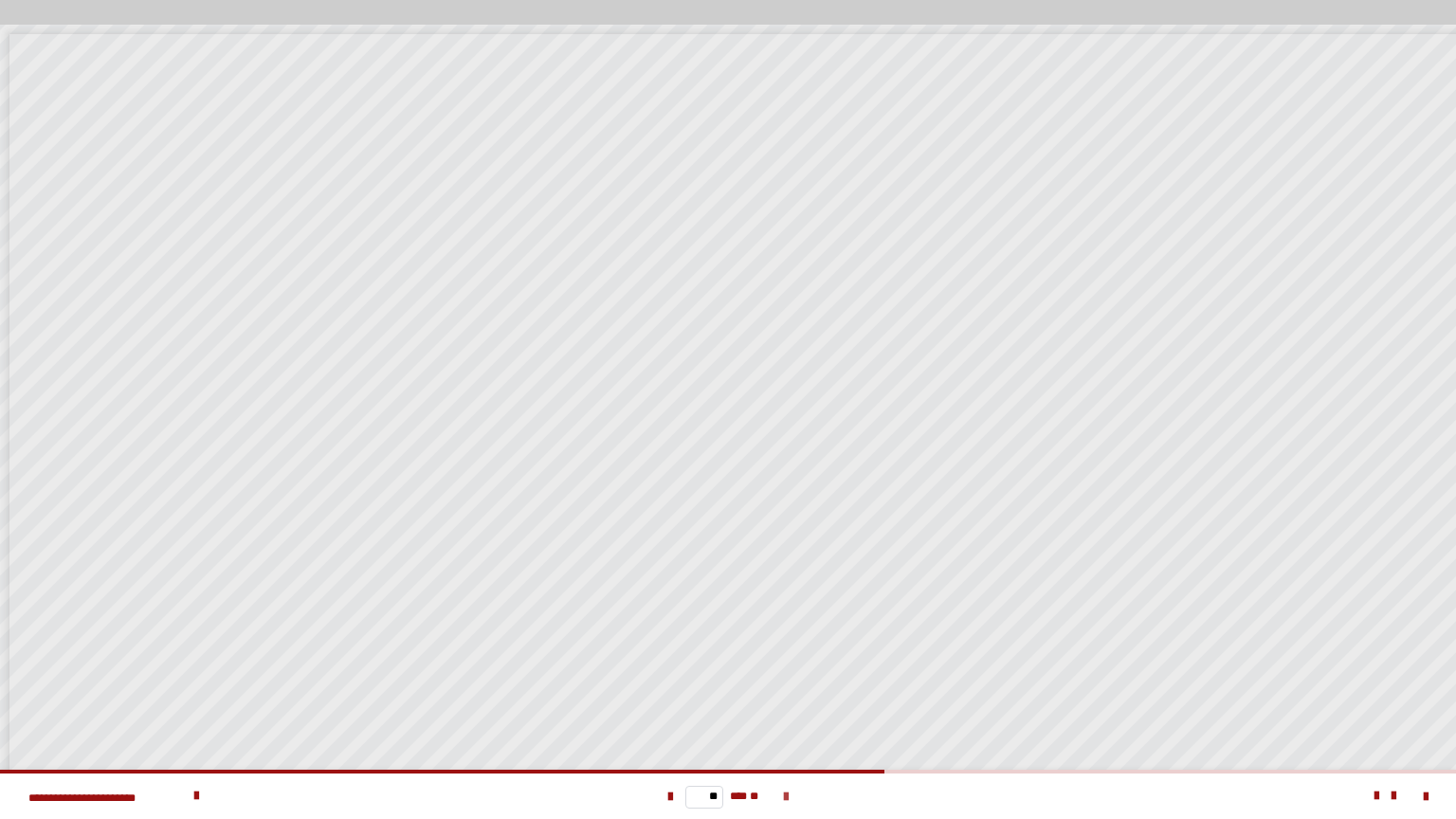 click at bounding box center (786, 797) 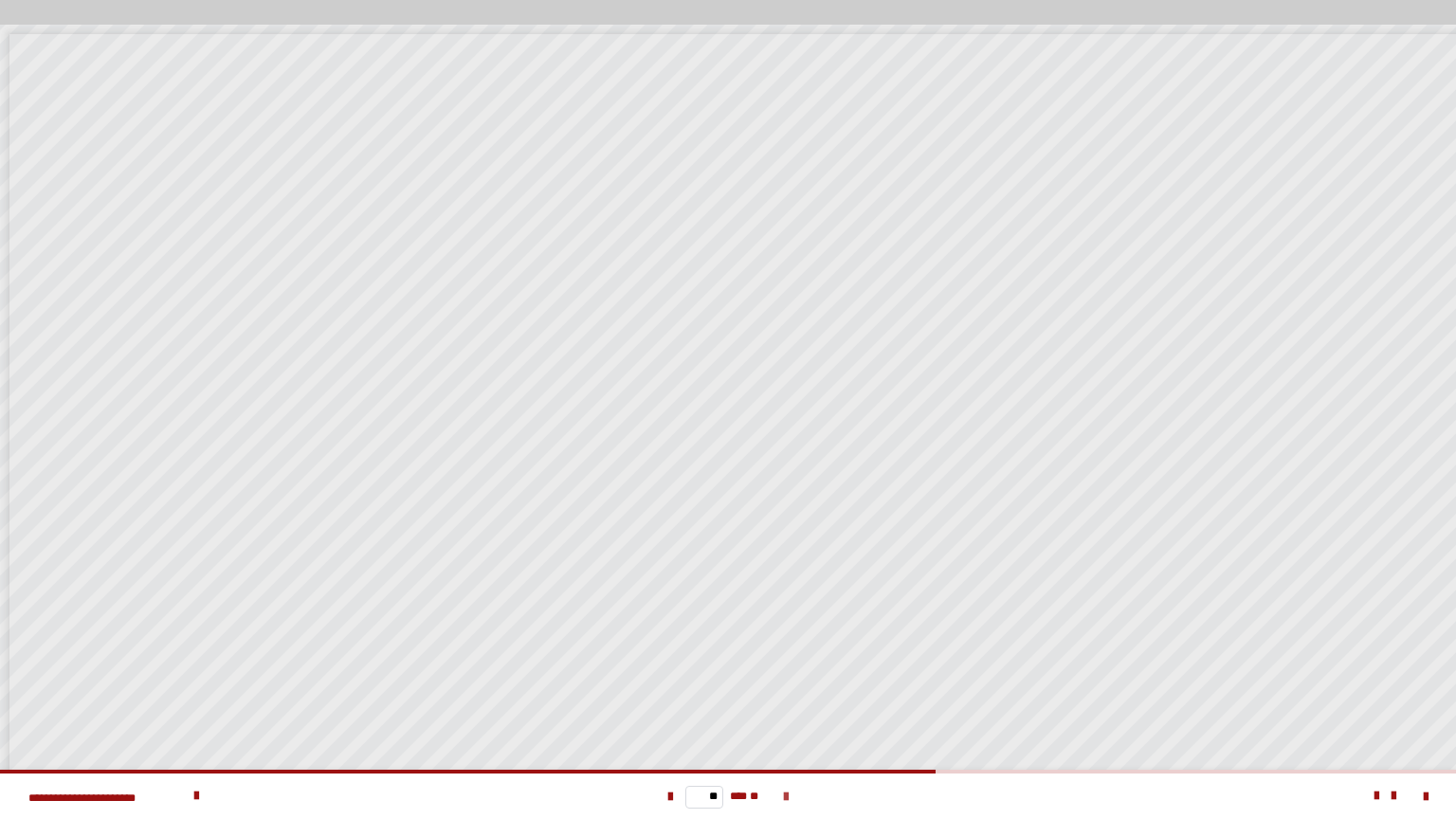 click at bounding box center (786, 797) 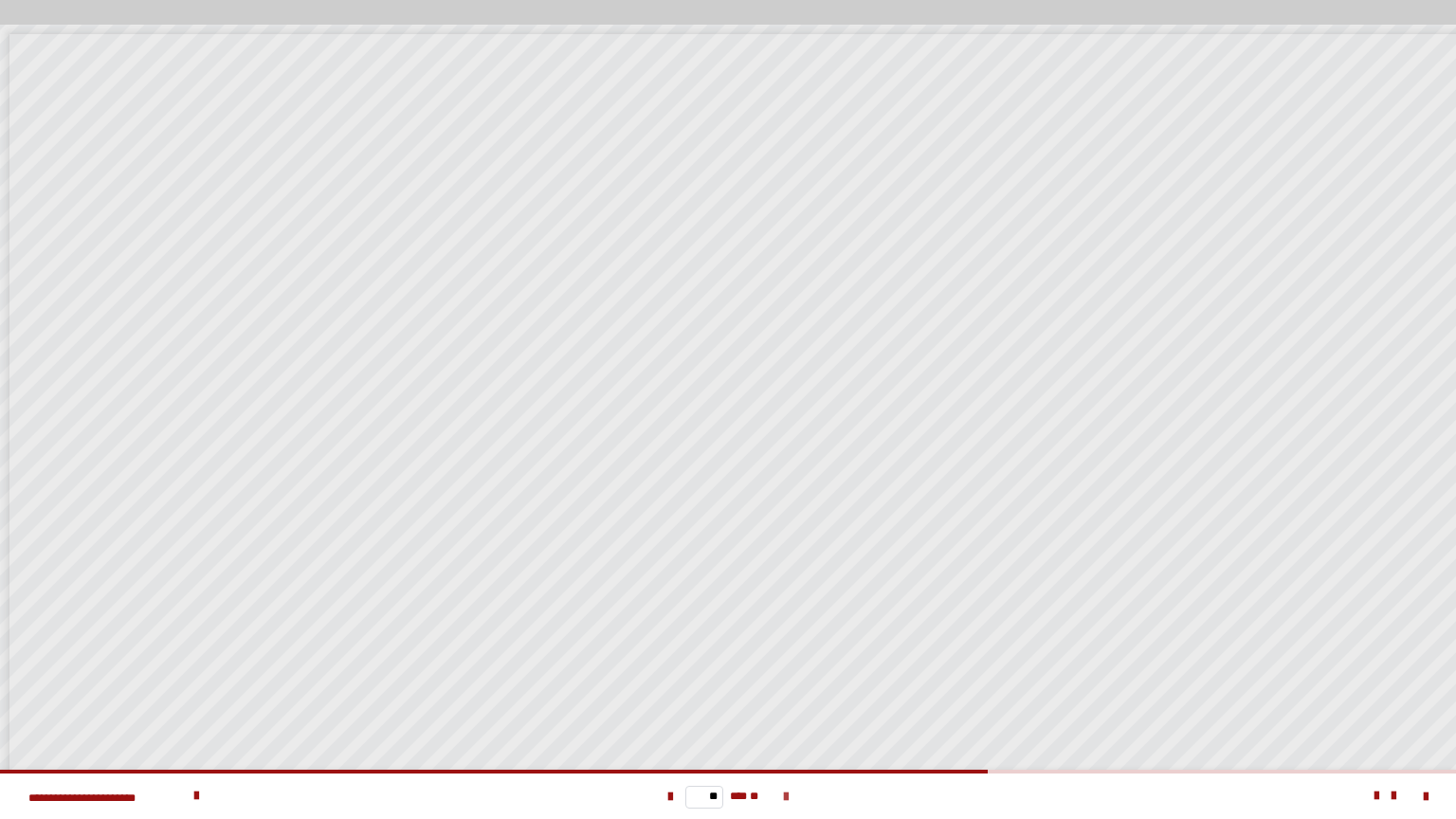 click at bounding box center [786, 797] 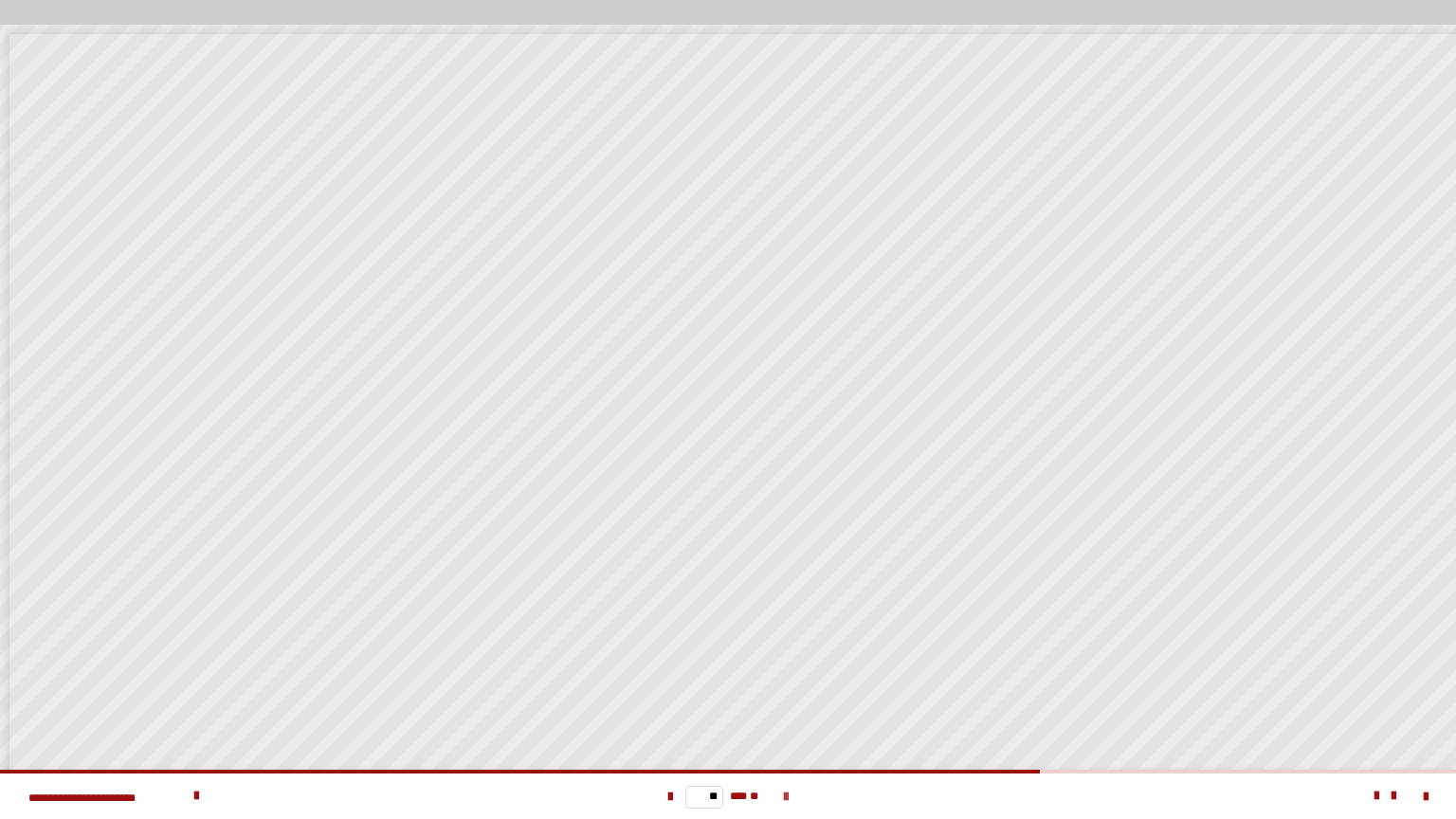click at bounding box center [786, 797] 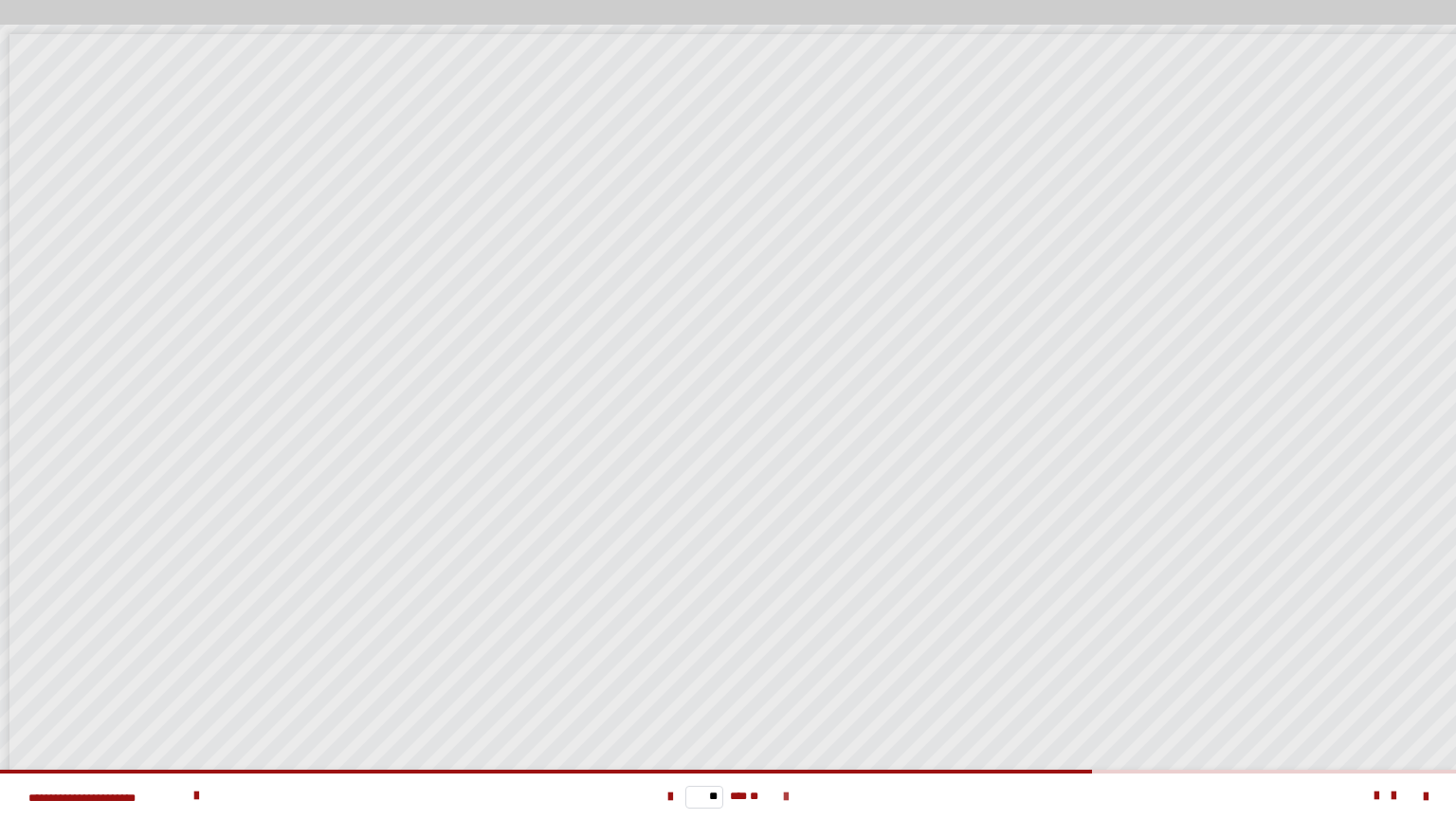 click at bounding box center [786, 797] 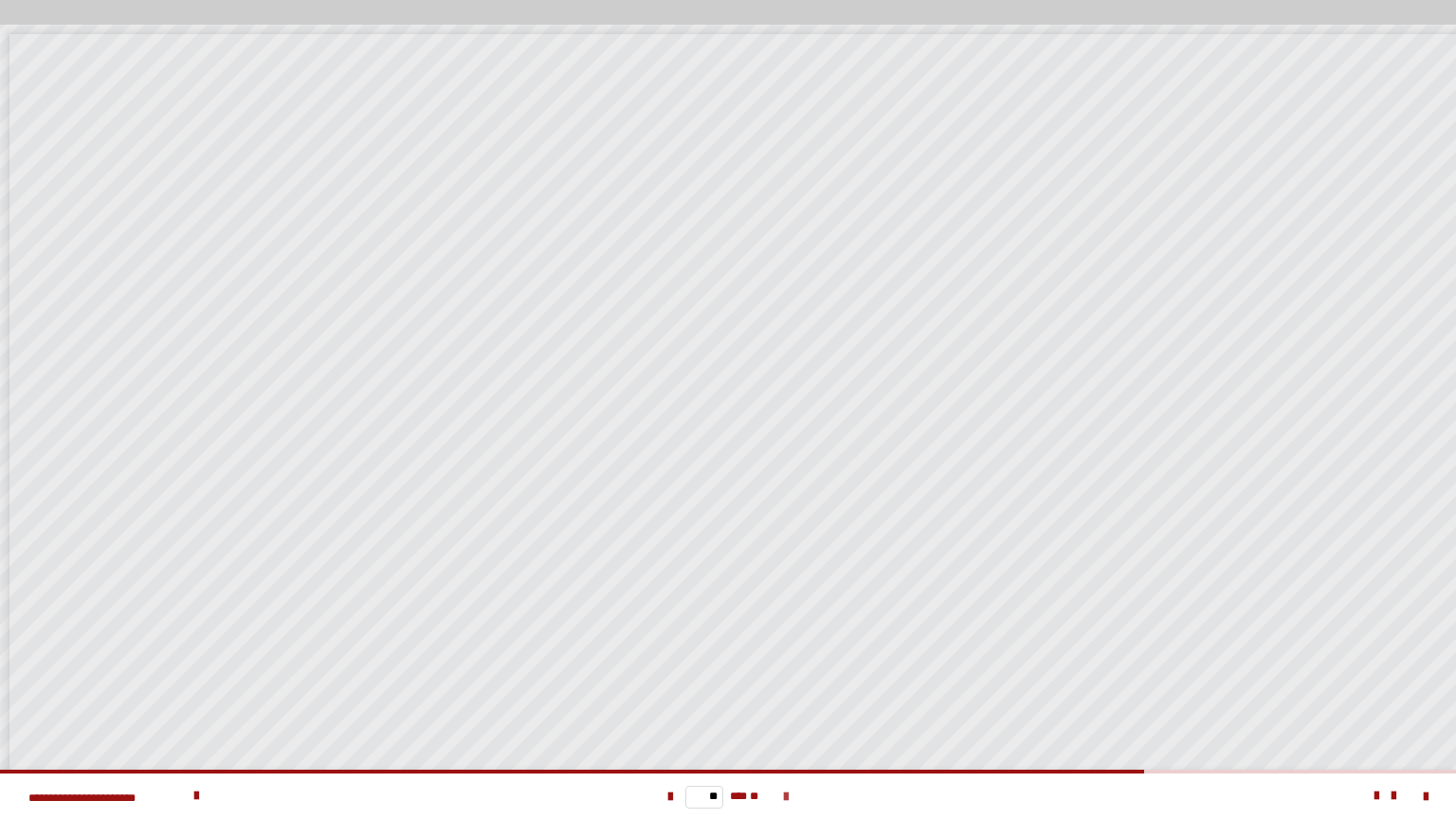 click at bounding box center (786, 797) 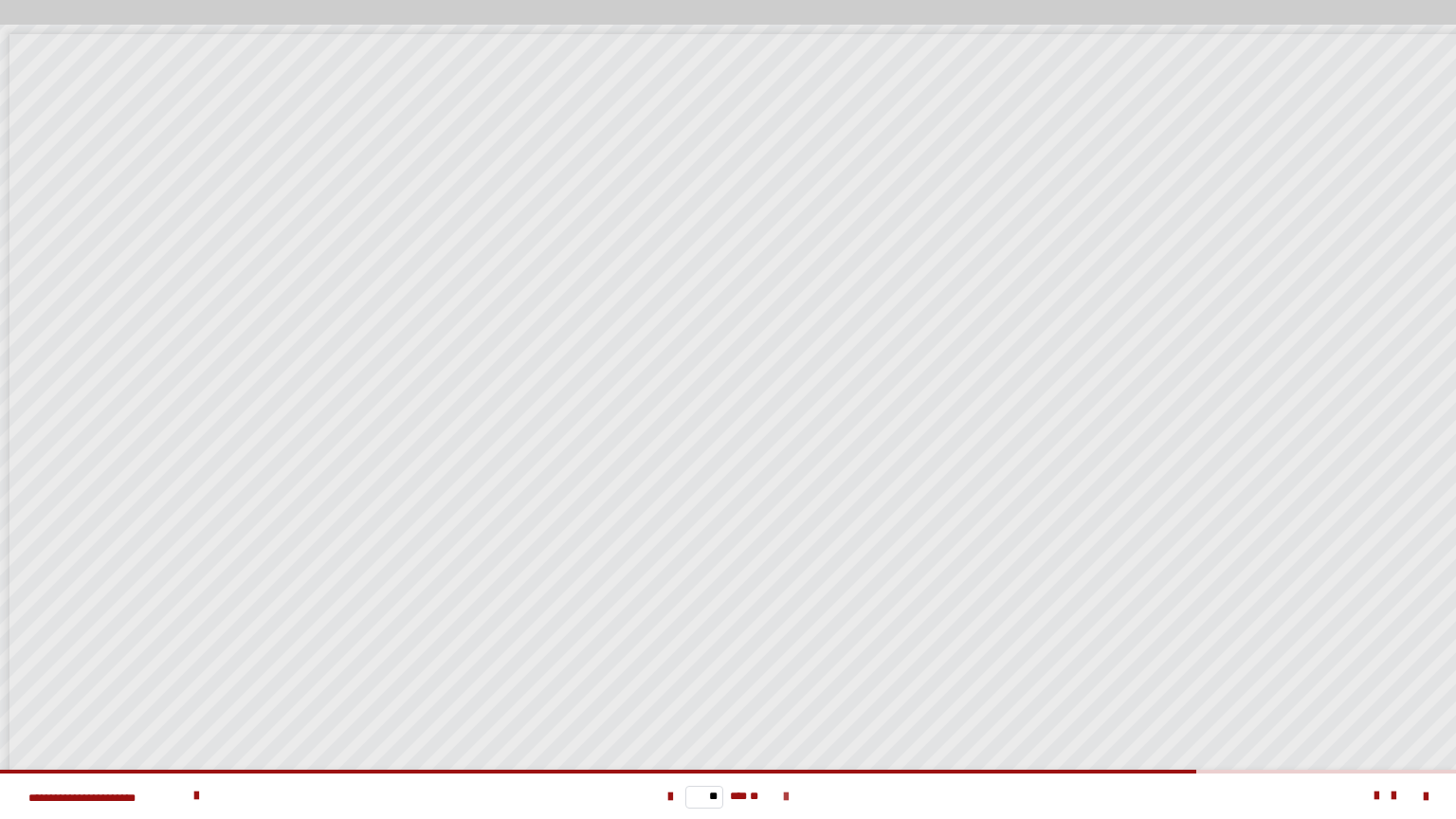 click at bounding box center [786, 797] 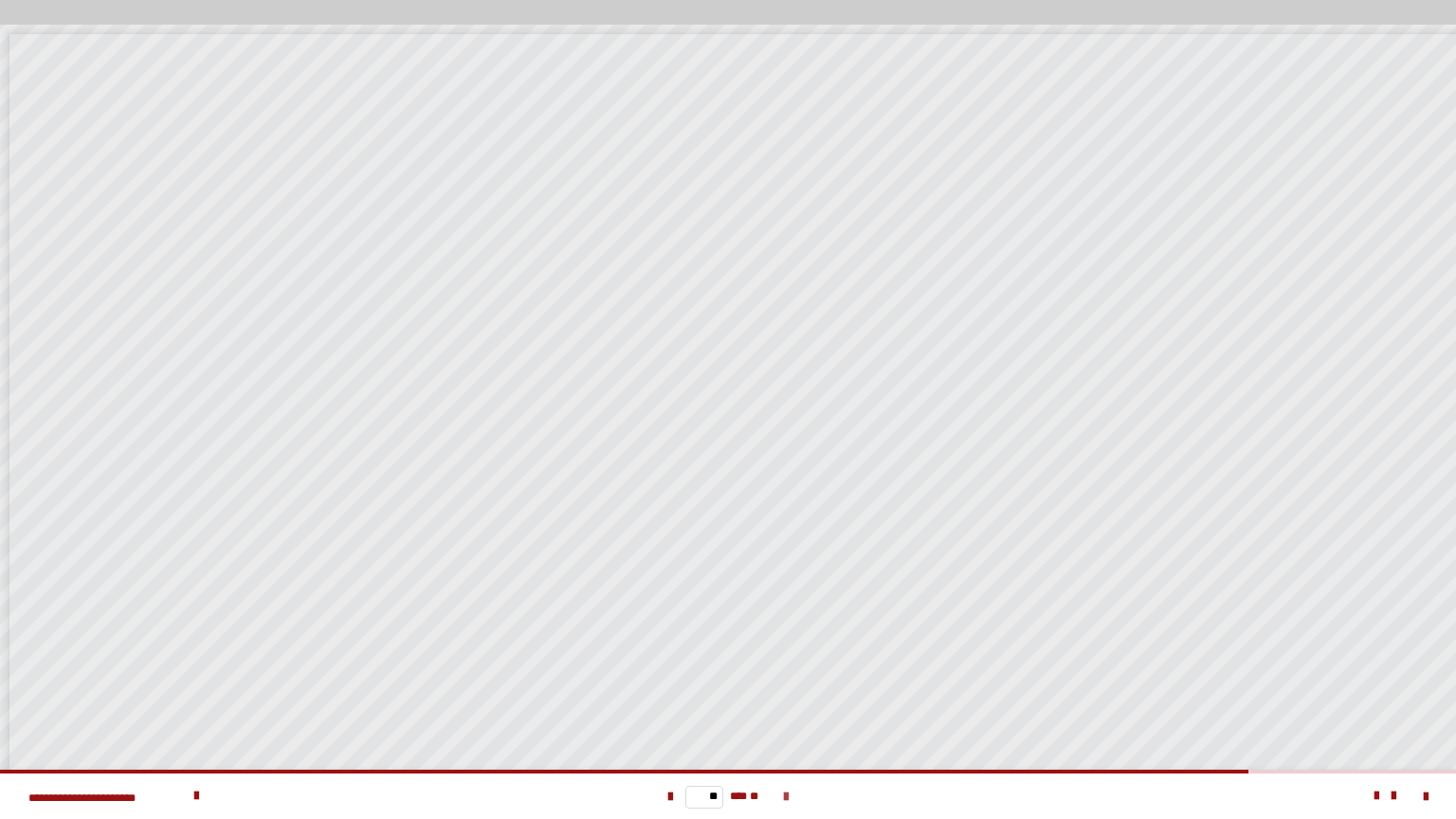 click at bounding box center [786, 797] 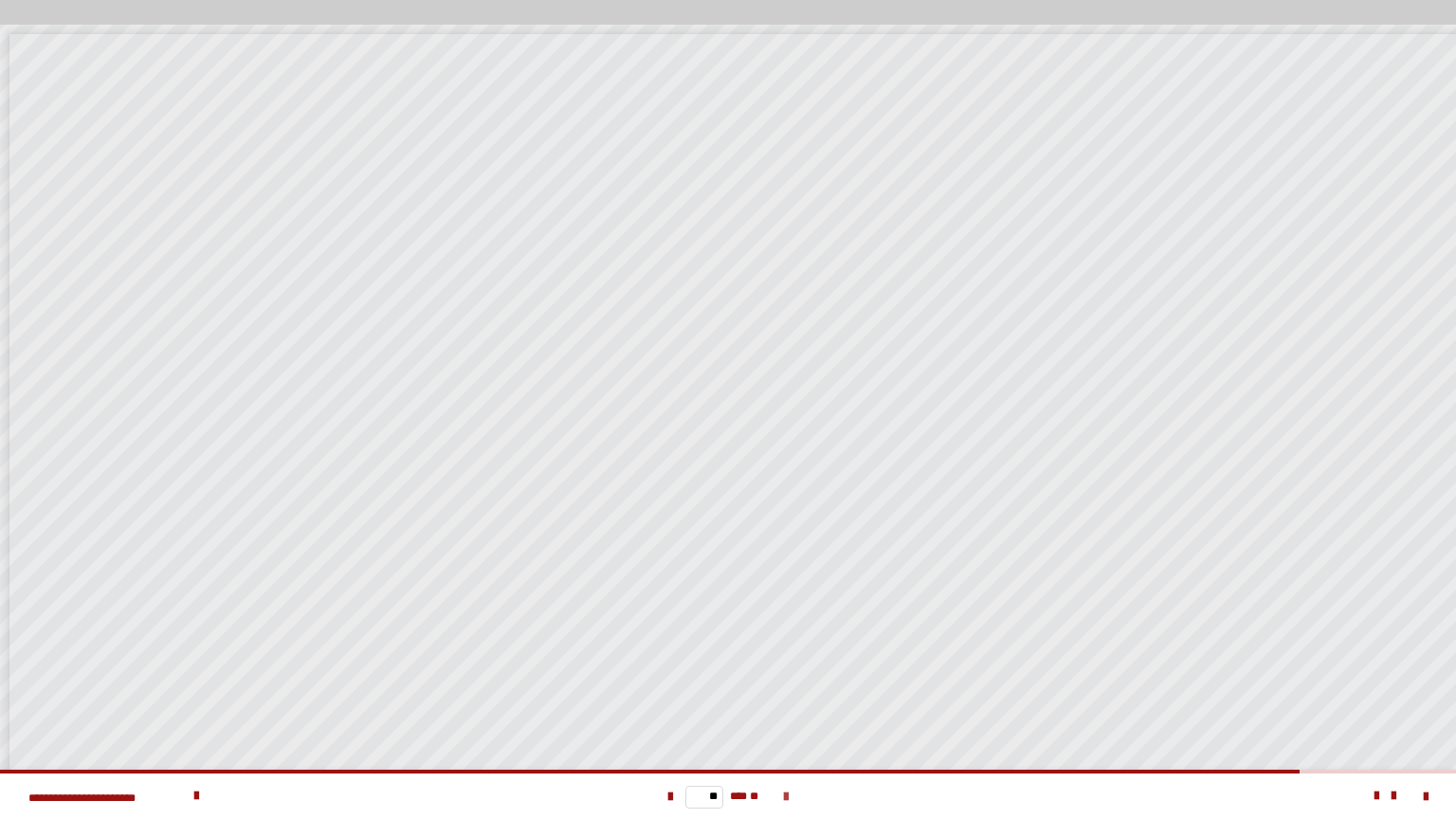 click at bounding box center [786, 797] 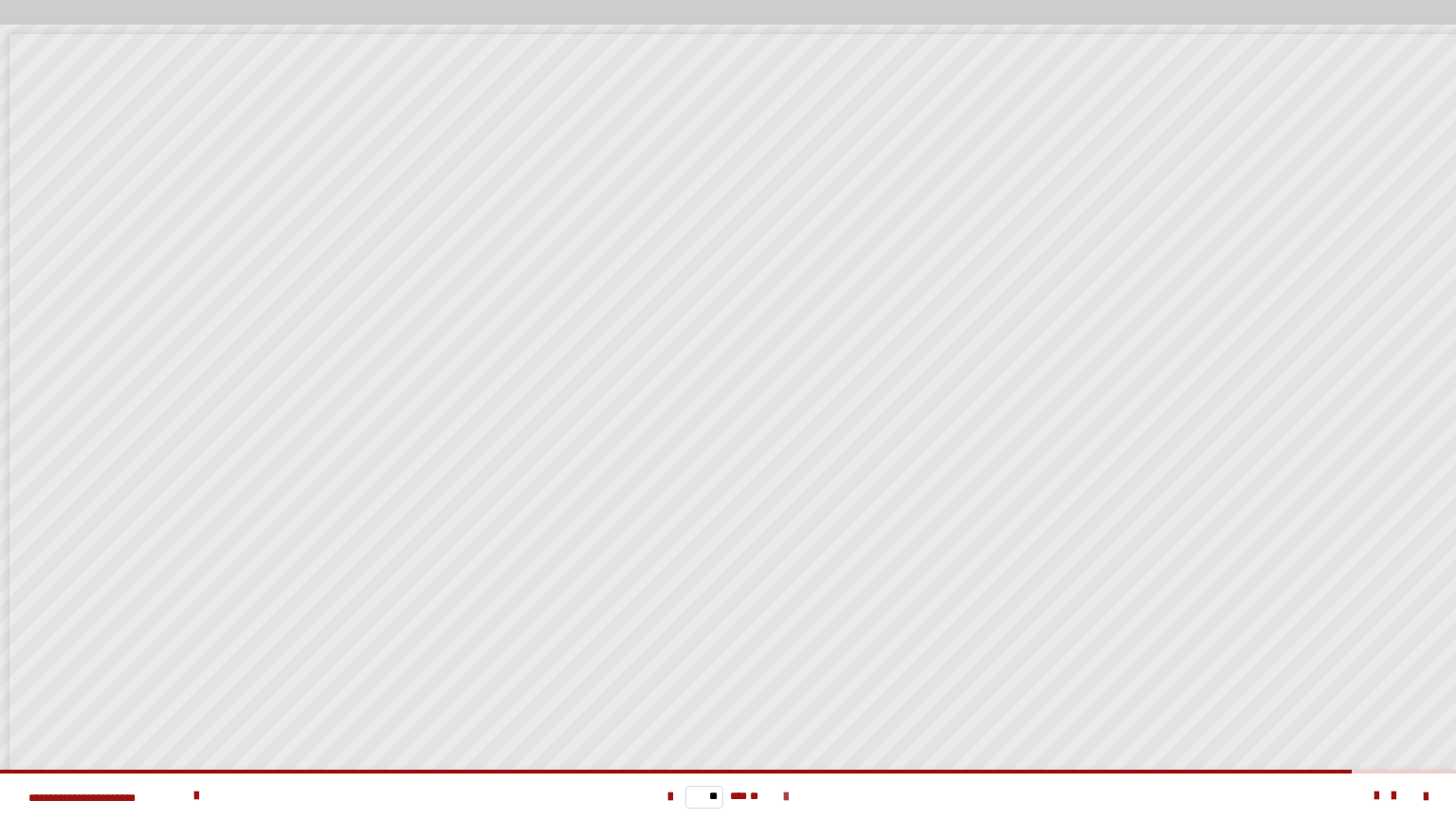 click at bounding box center (786, 797) 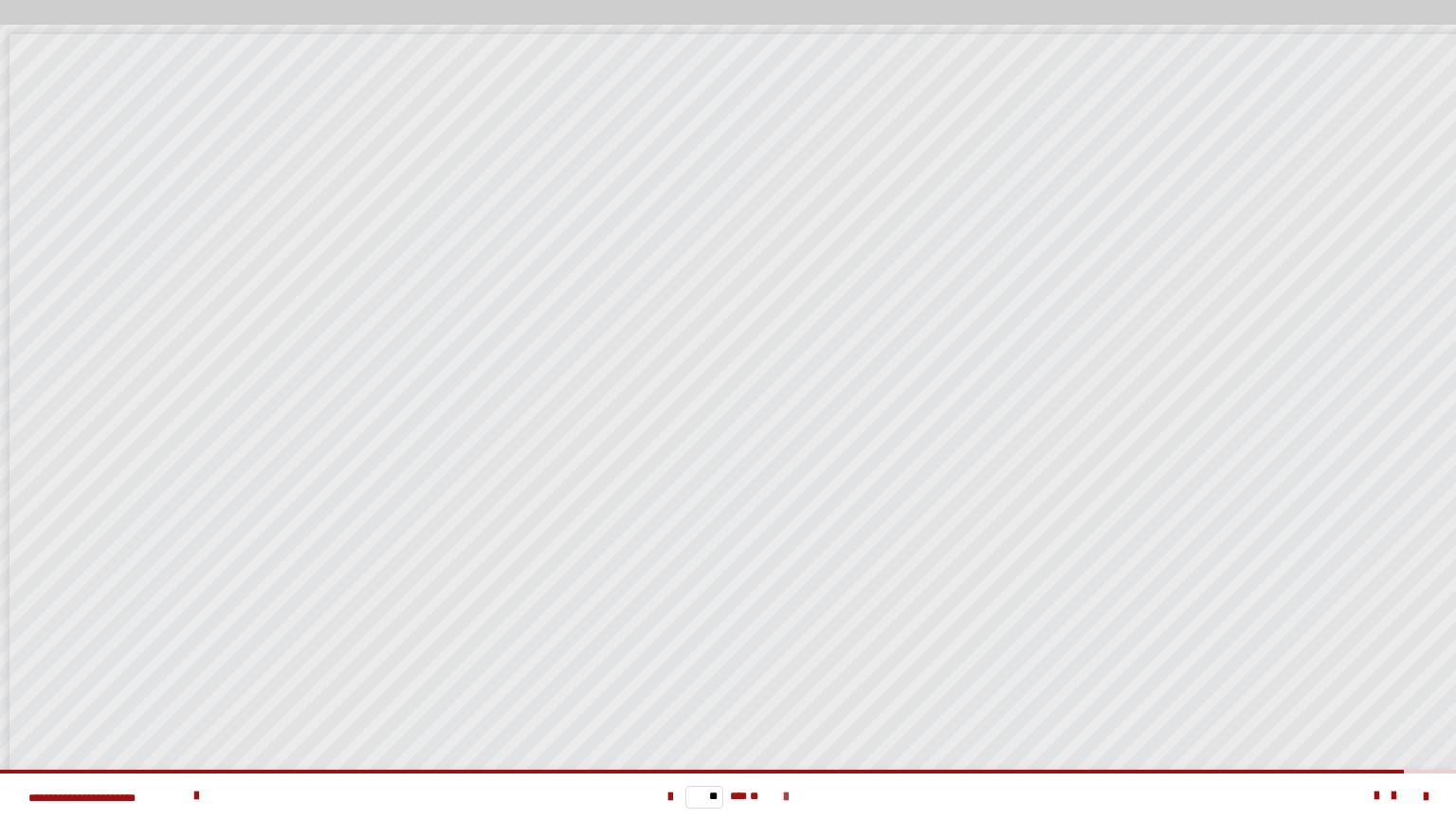 click at bounding box center (786, 797) 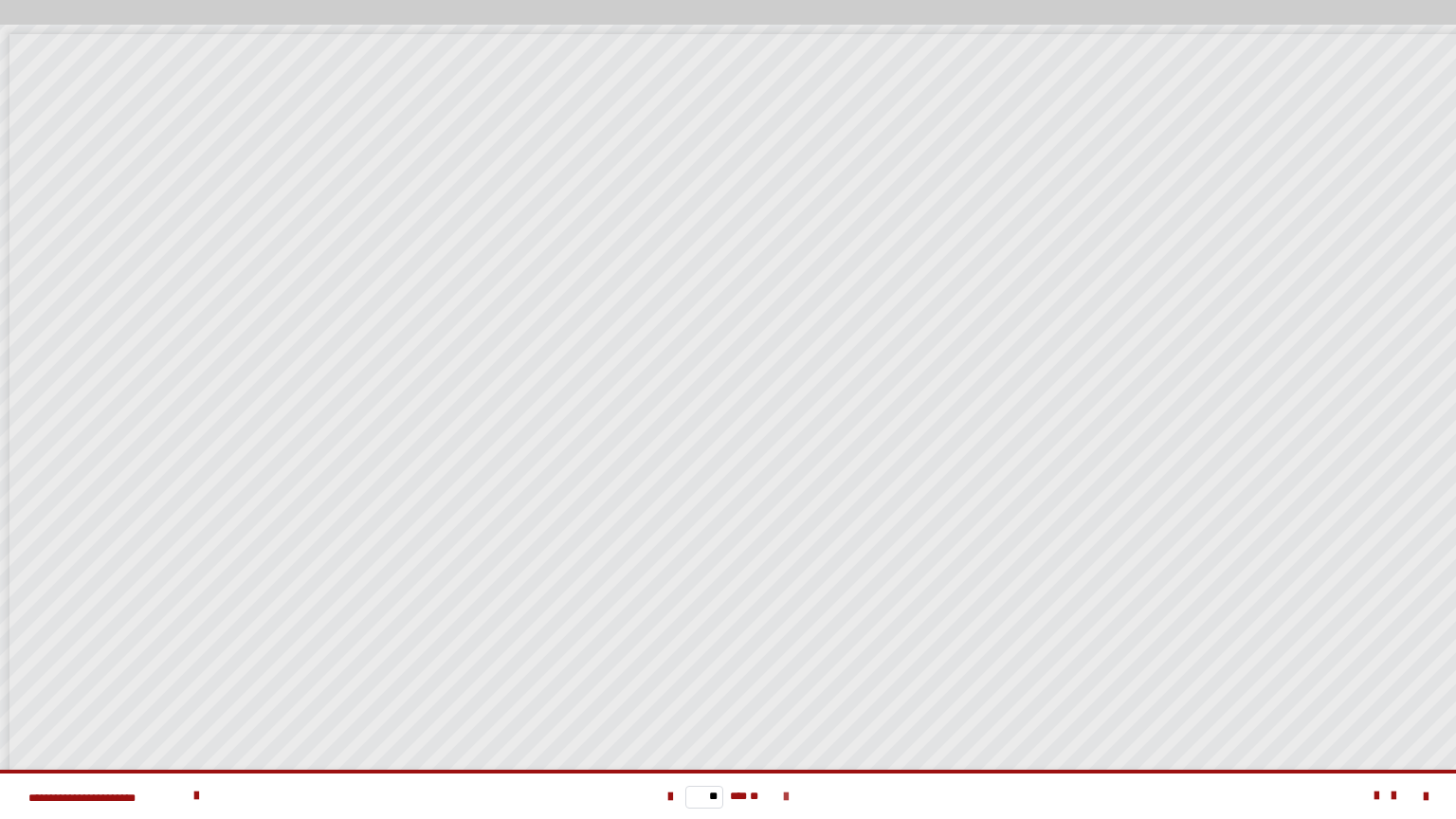 click on "** *** **" at bounding box center [728, 796] 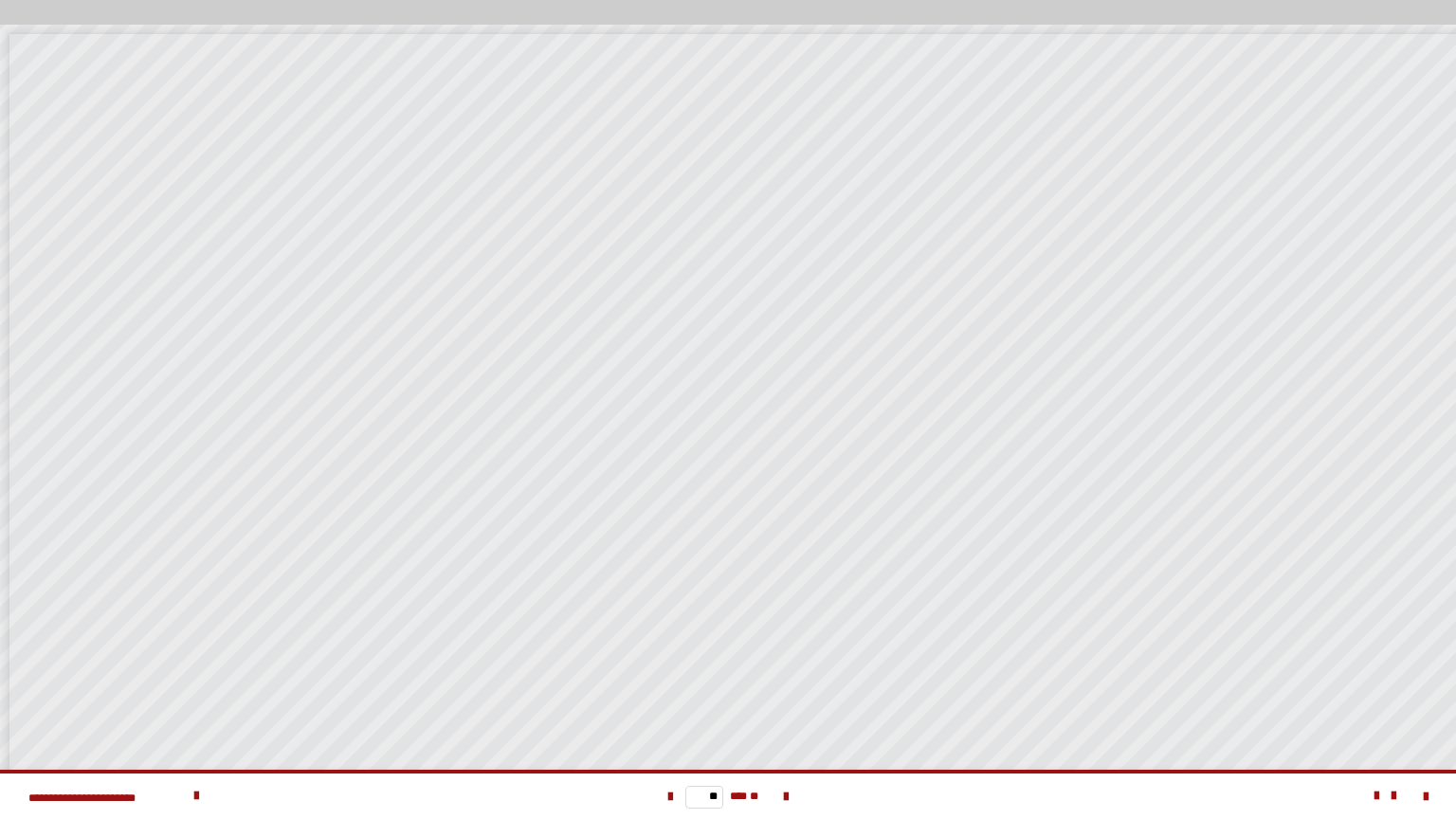 click on "** *** **" at bounding box center (728, 796) 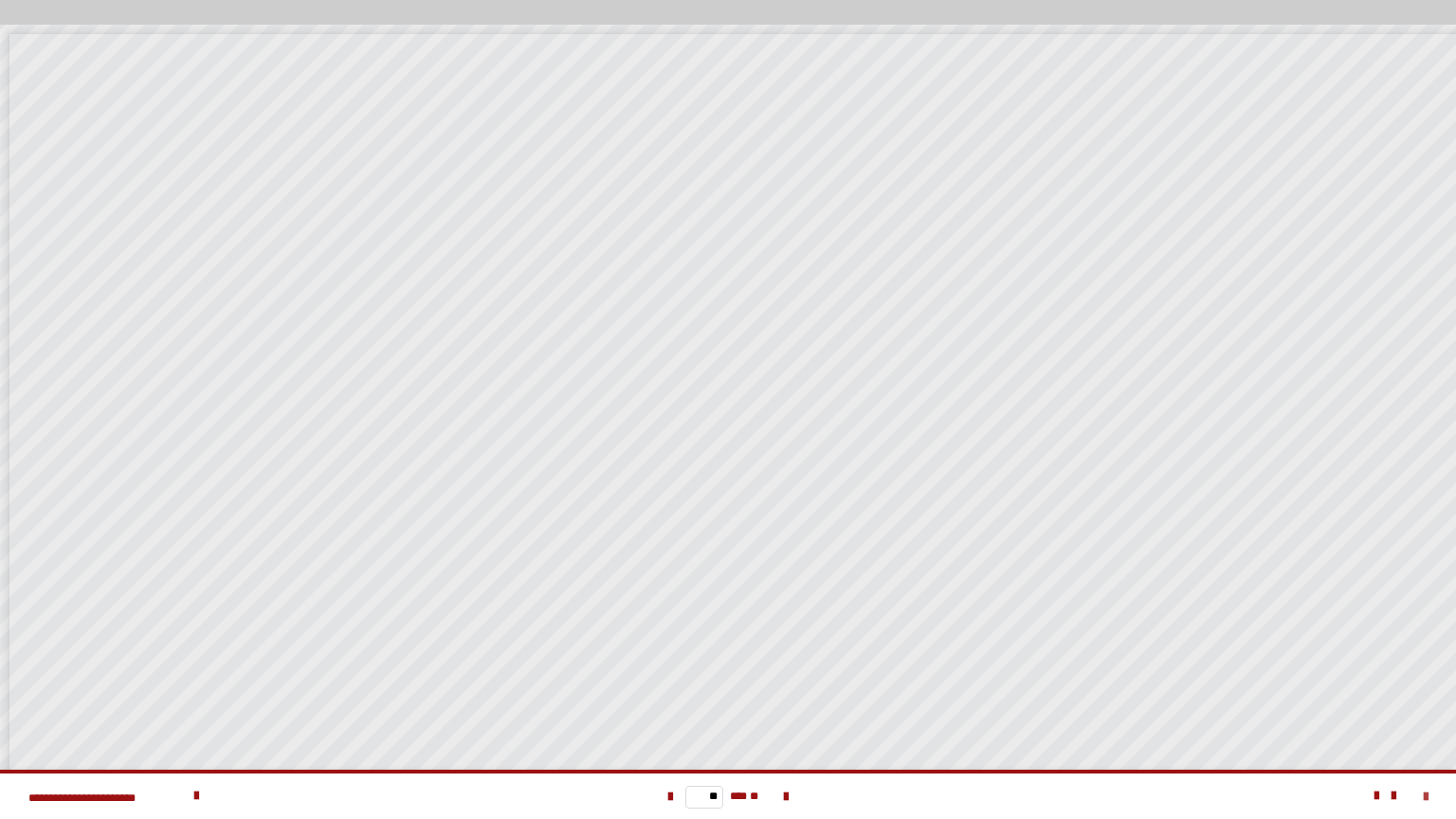 click at bounding box center [1426, 797] 